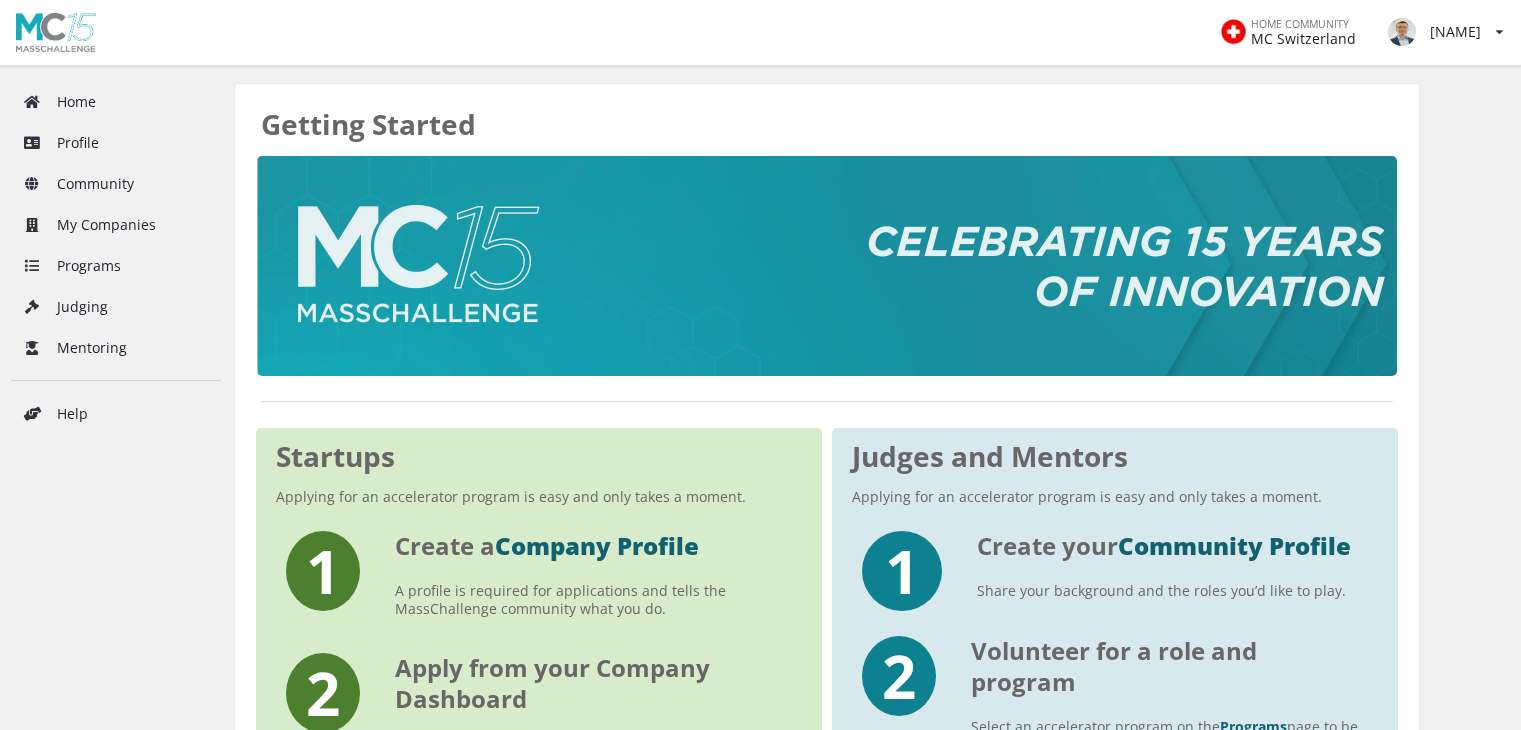 scroll, scrollTop: 0, scrollLeft: 0, axis: both 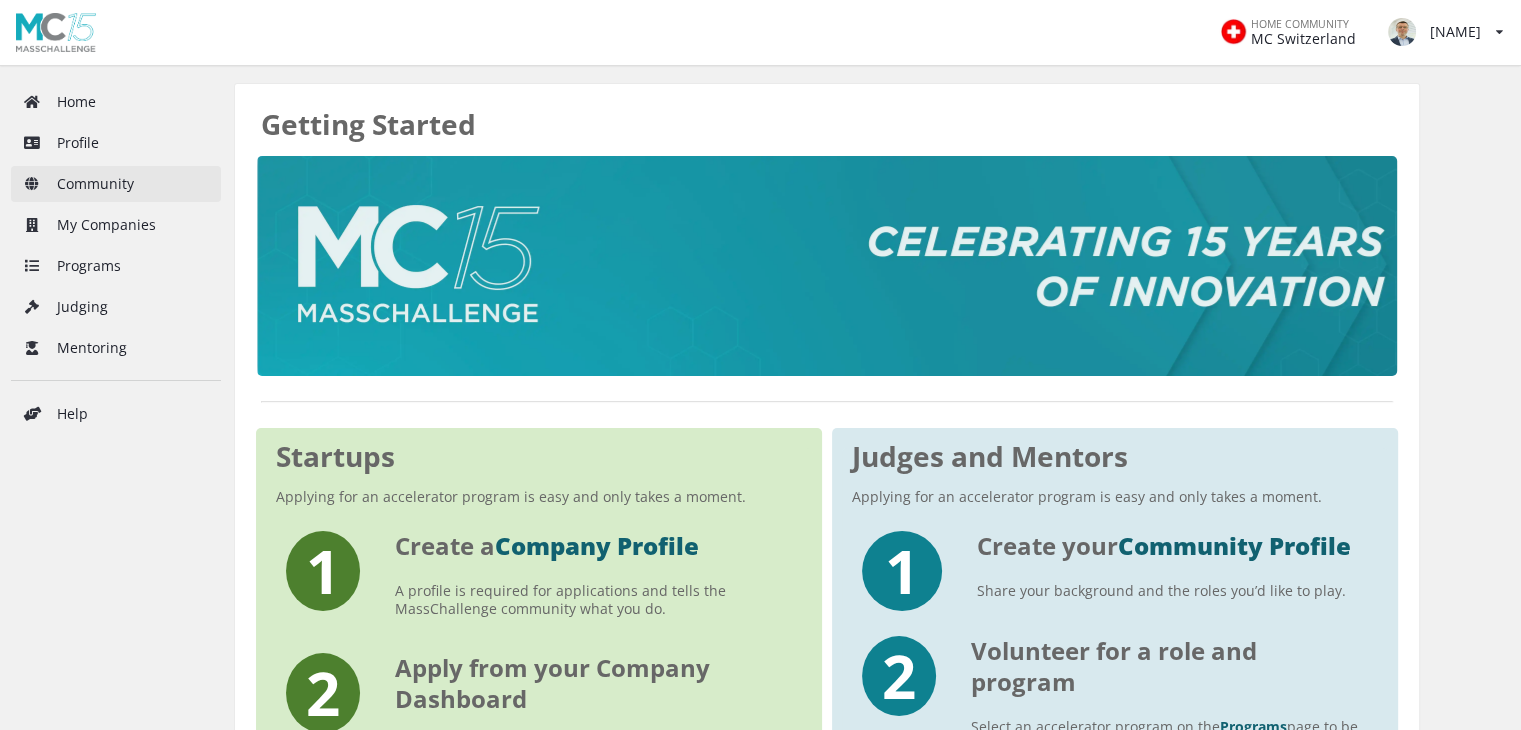 click on "Community" at bounding box center (116, 184) 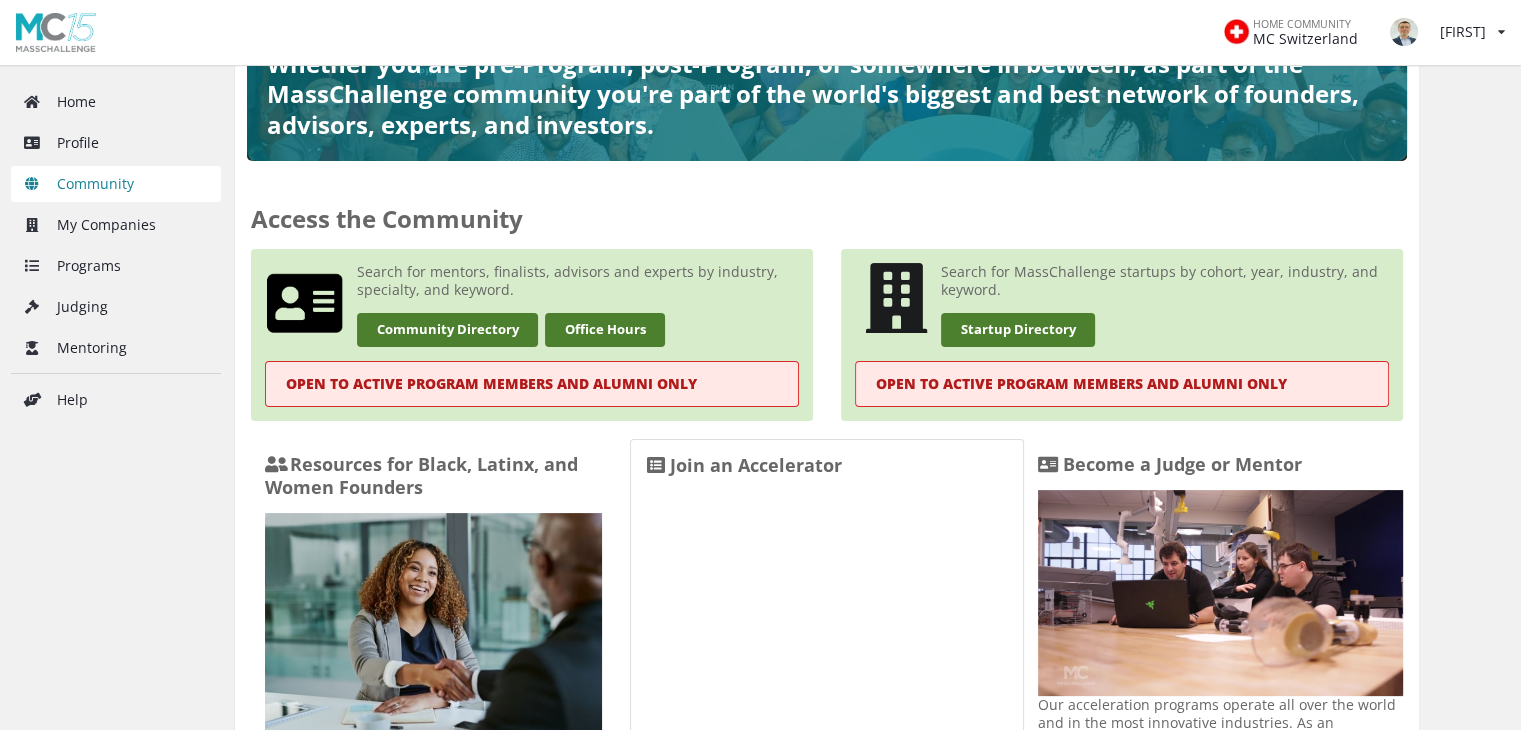 scroll, scrollTop: 300, scrollLeft: 0, axis: vertical 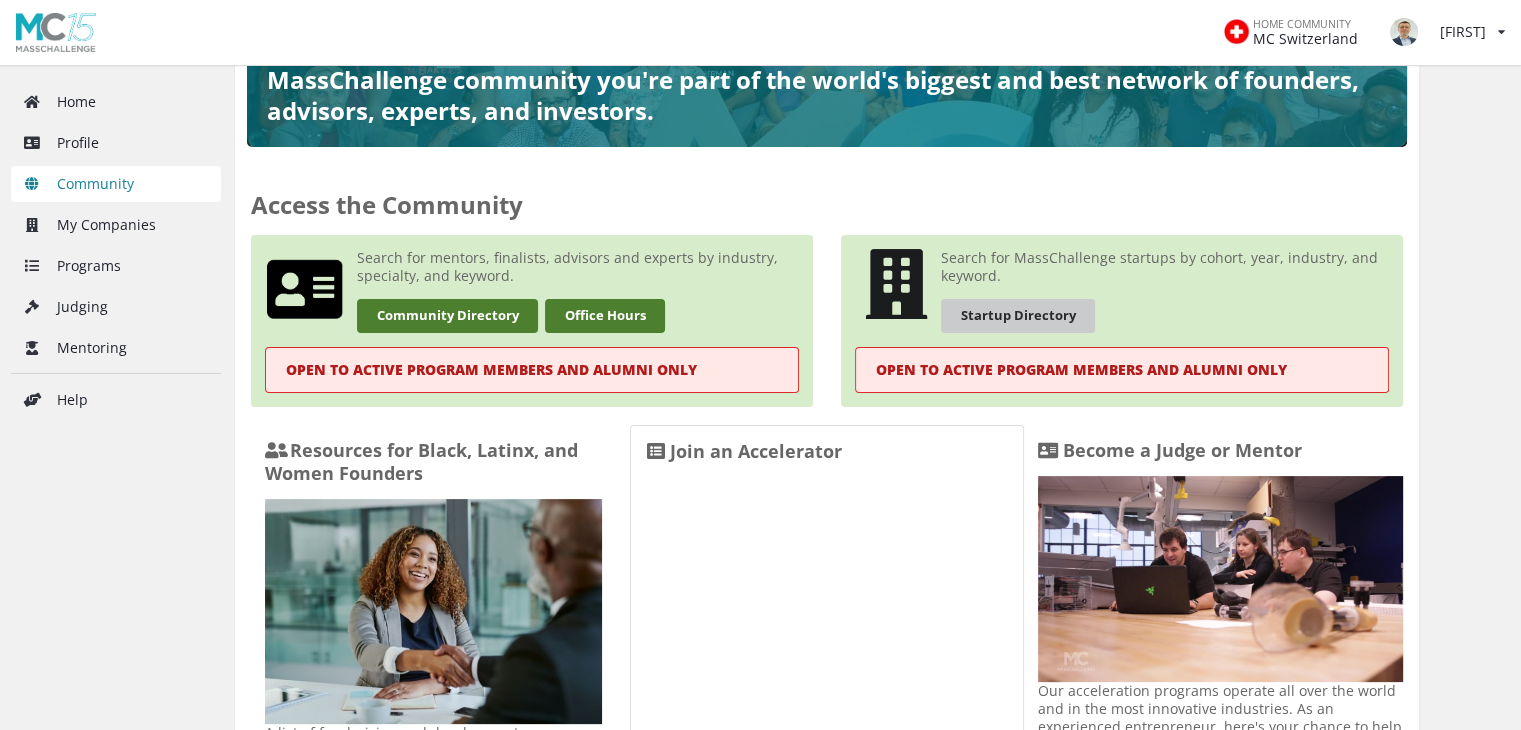 click on "Startup Directory" at bounding box center (1018, 315) 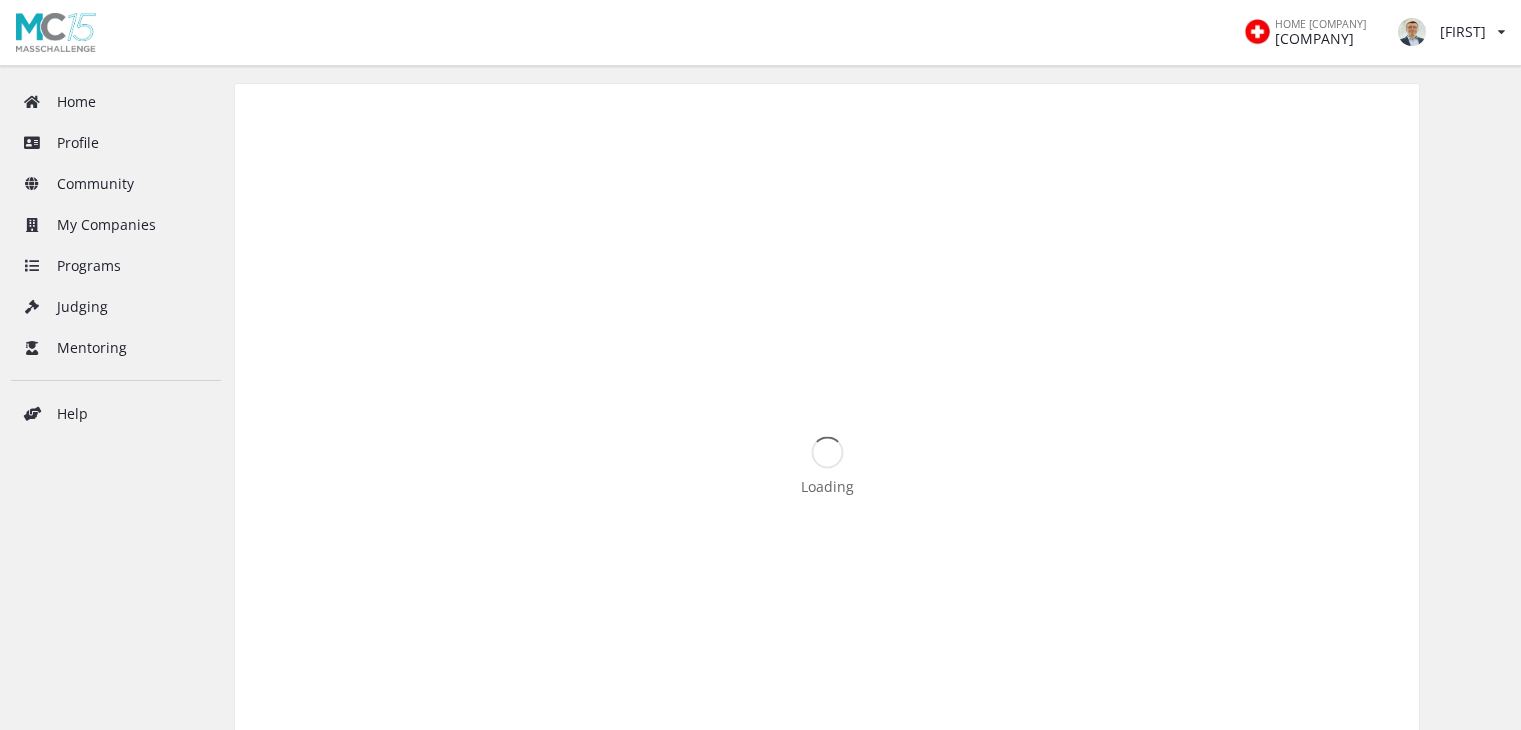 scroll, scrollTop: 0, scrollLeft: 0, axis: both 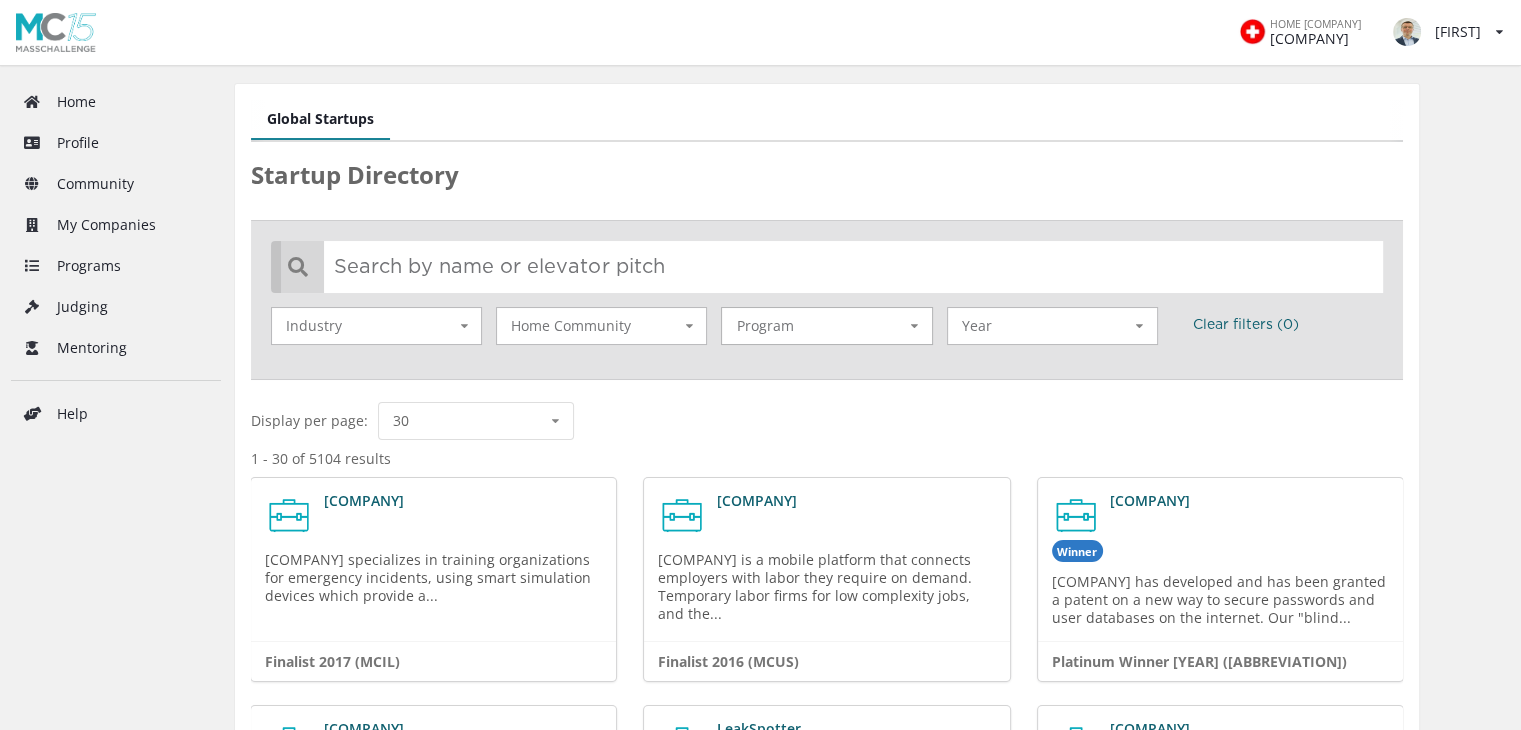 click on "Program" at bounding box center [334, 325] 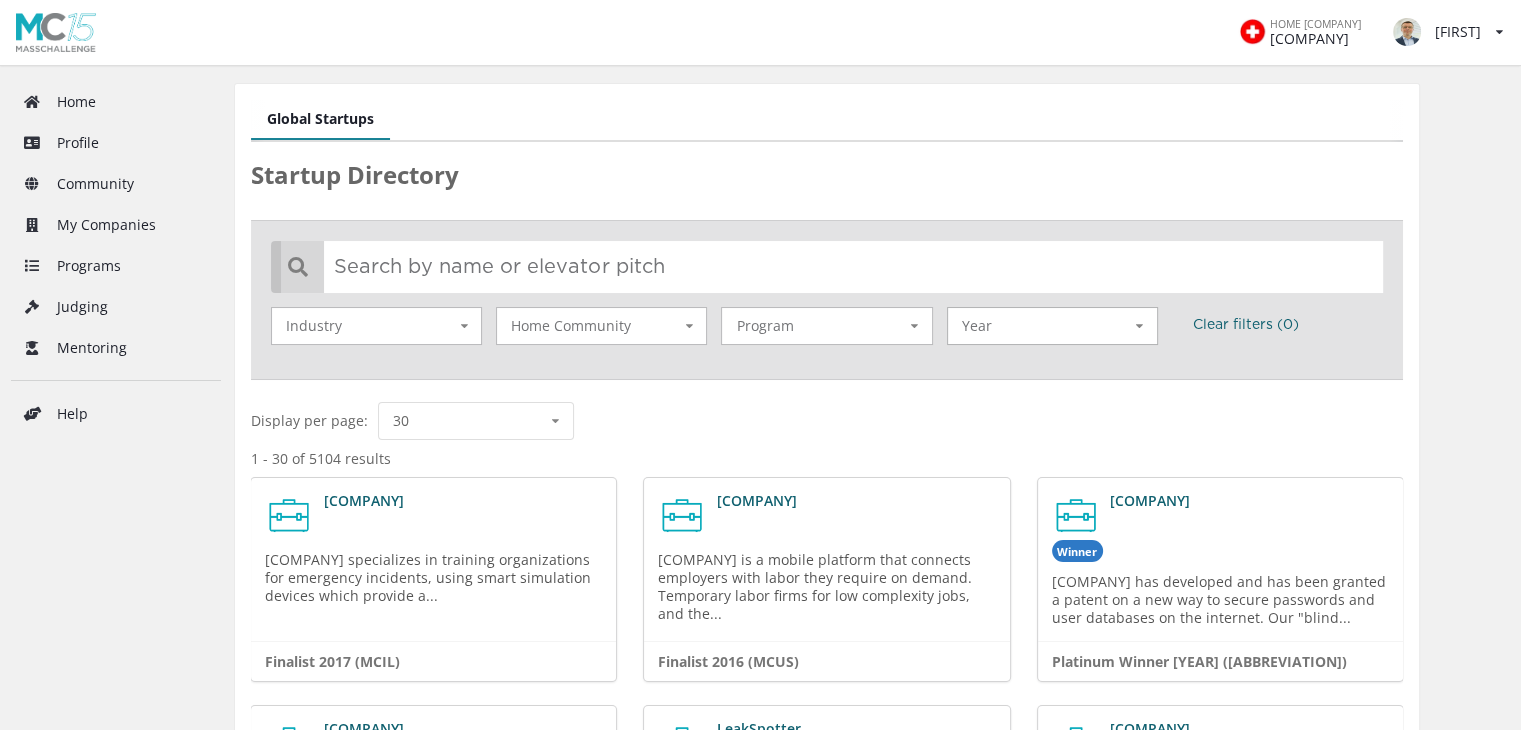 click on "Year" at bounding box center (334, 325) 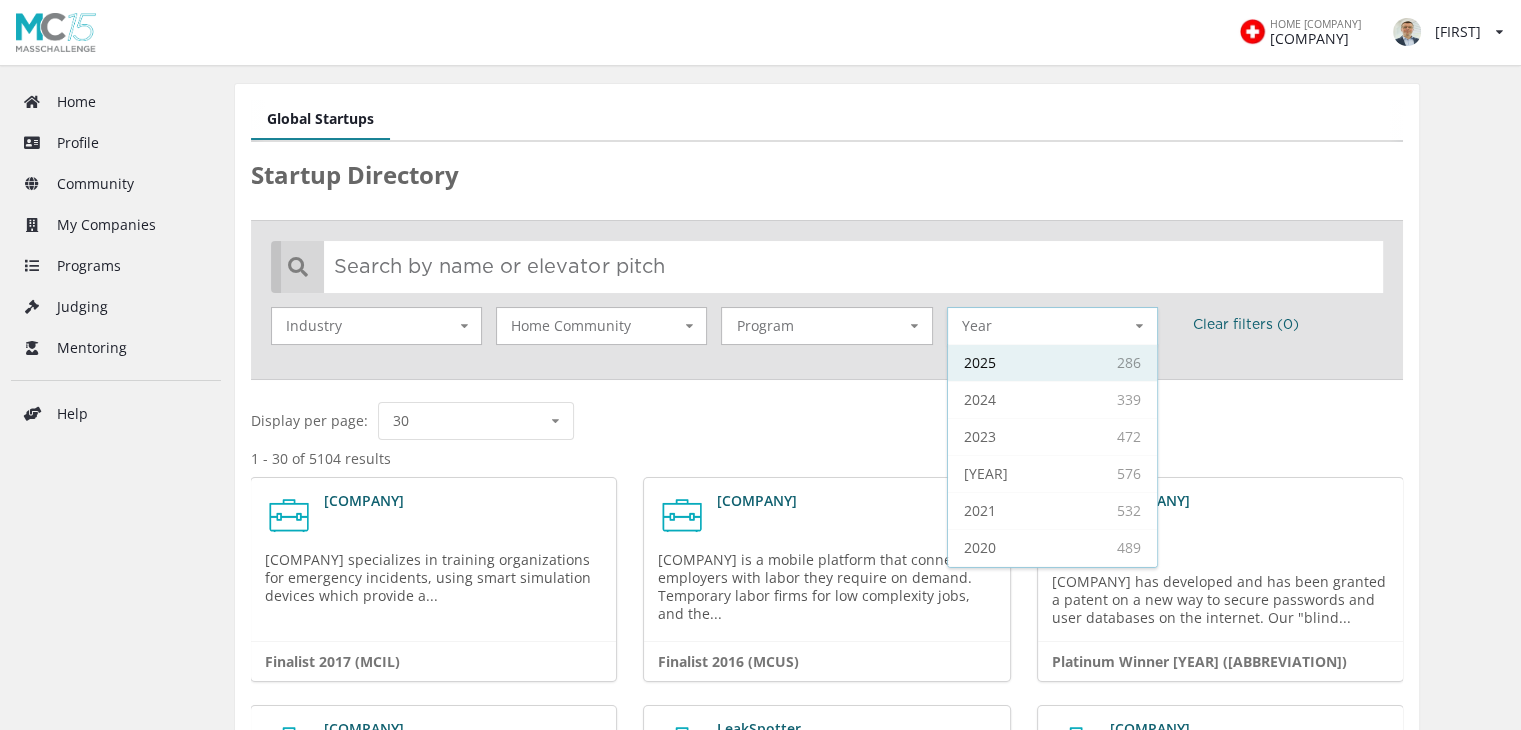 click on "2025" at bounding box center [980, 362] 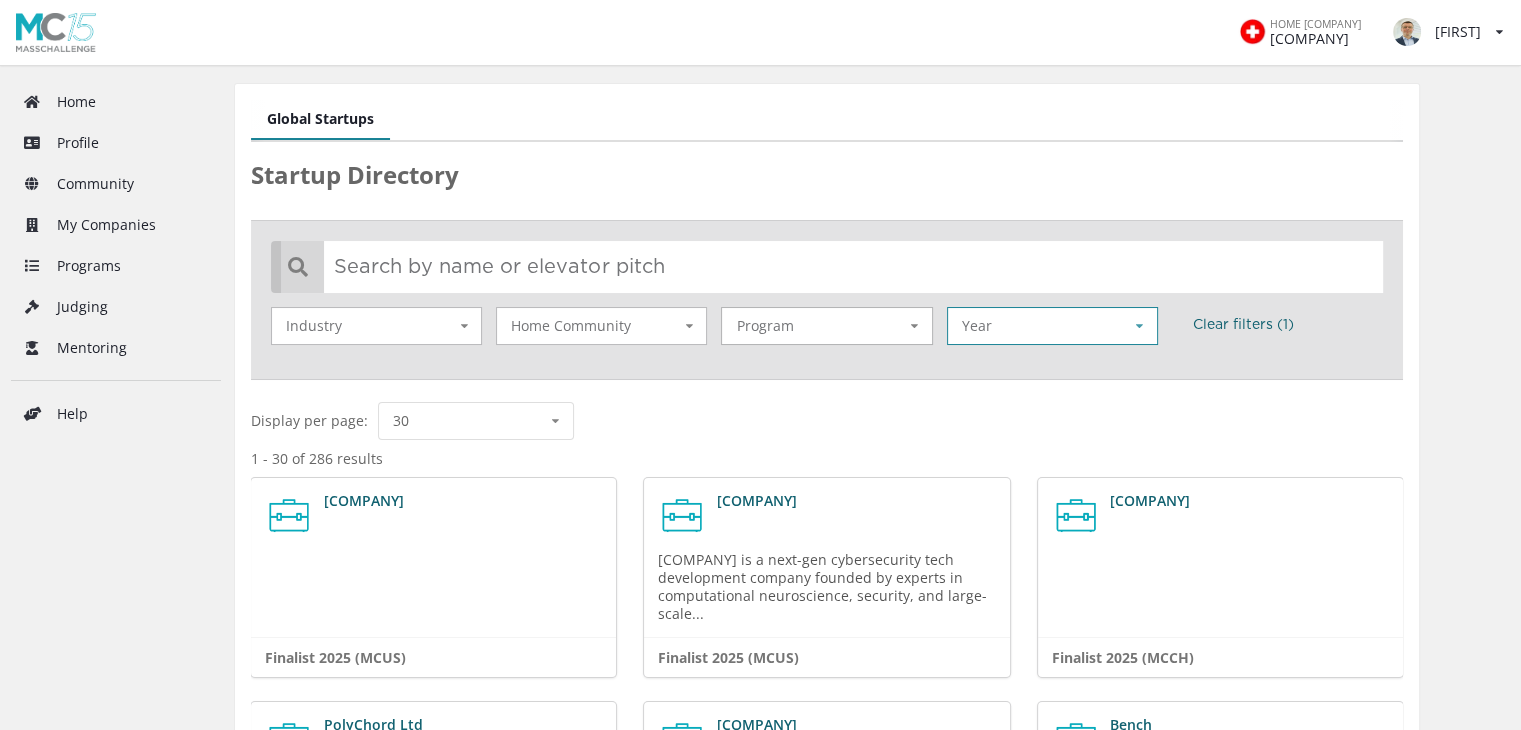 click at bounding box center [464, 326] 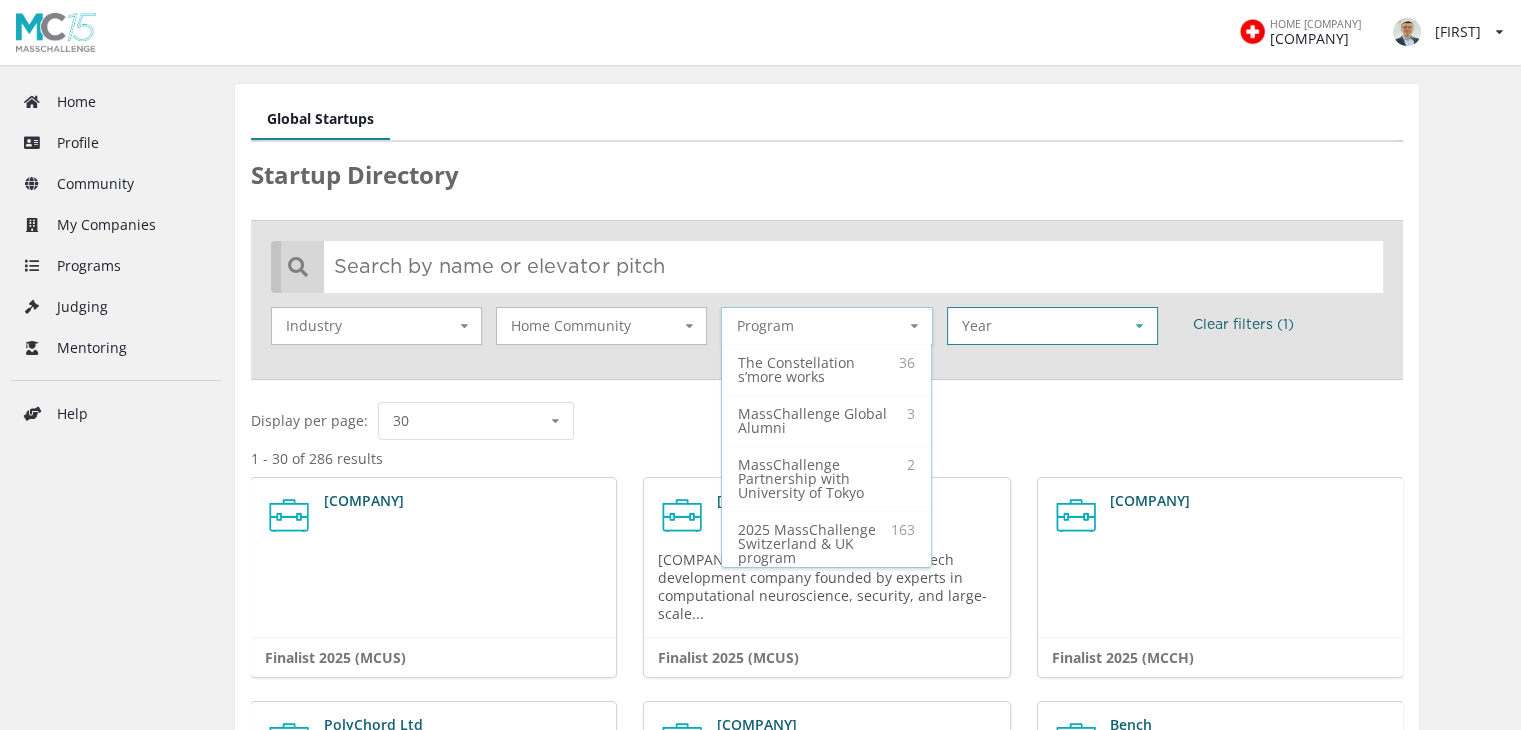 scroll, scrollTop: 149, scrollLeft: 0, axis: vertical 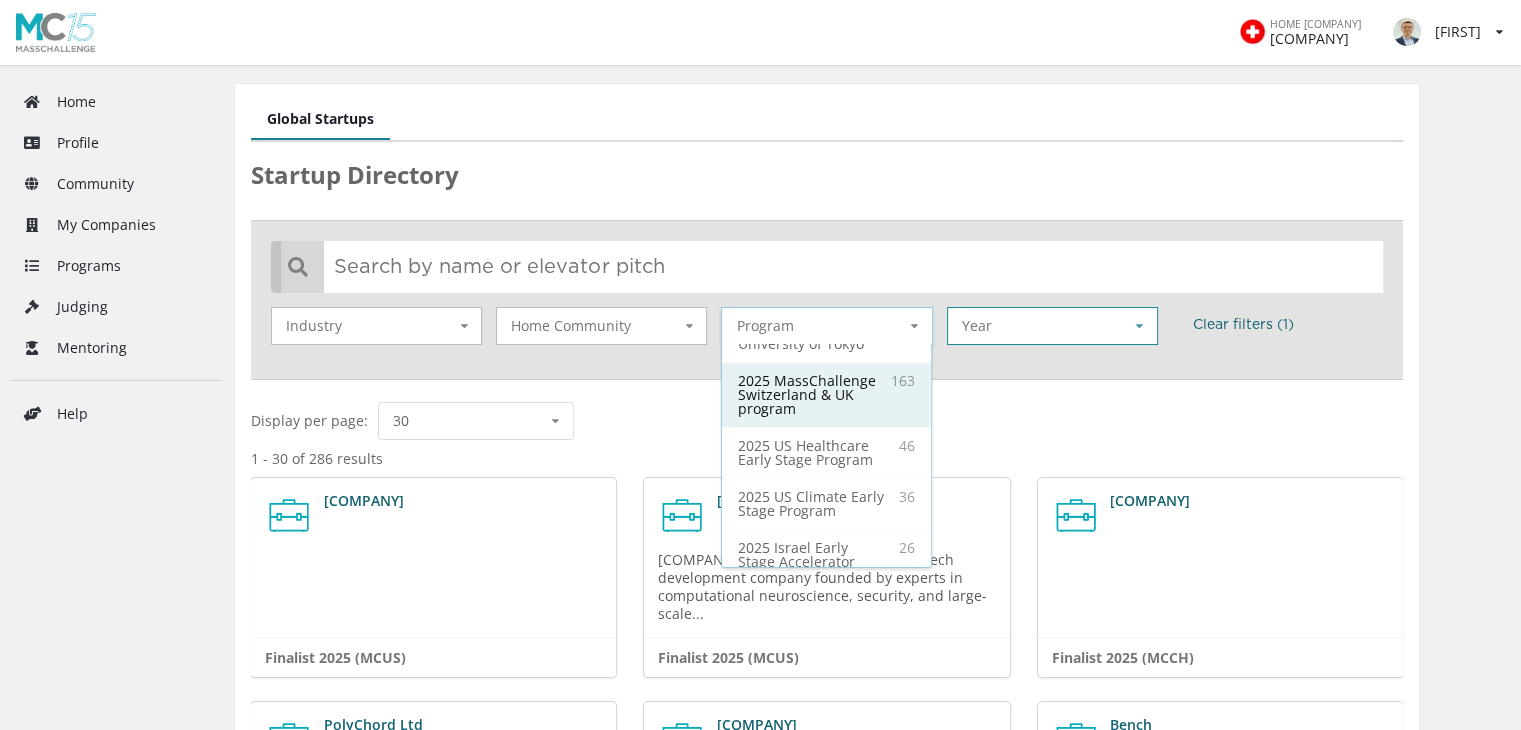click on "2025 MassChallenge Switzerland & UK program" at bounding box center [796, 220] 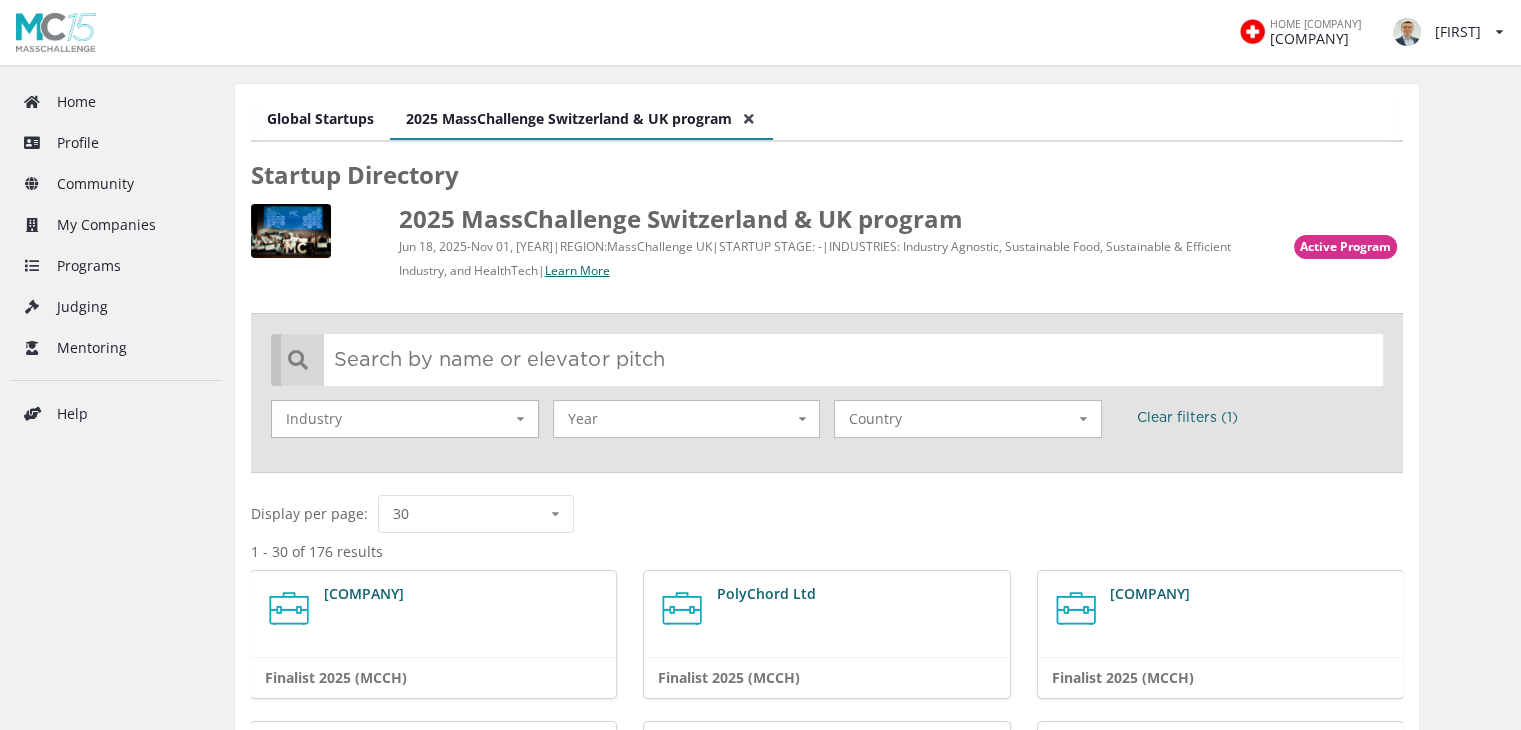click at bounding box center [520, 419] 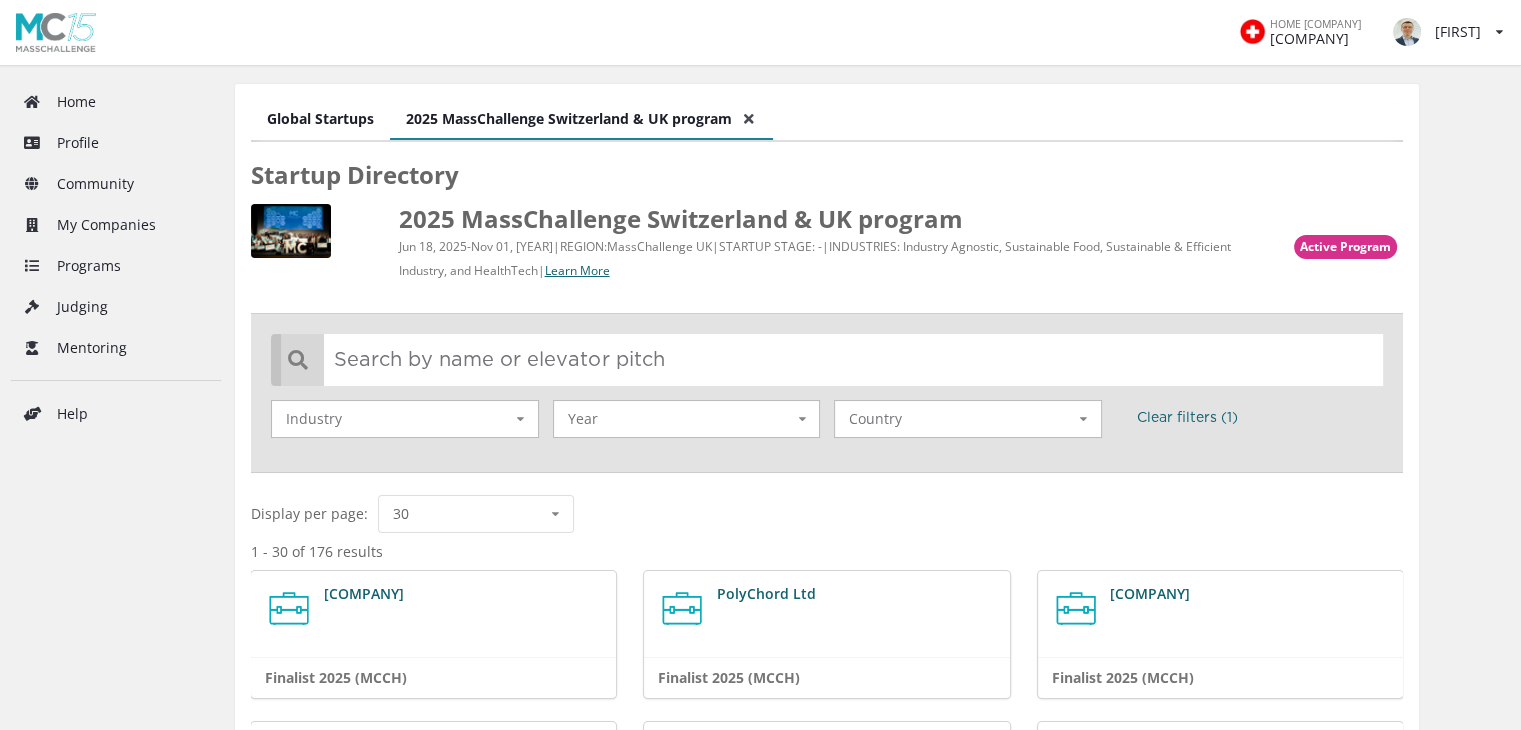 click on "Display per page:   30 10 30 50 70 100" at bounding box center (827, 514) 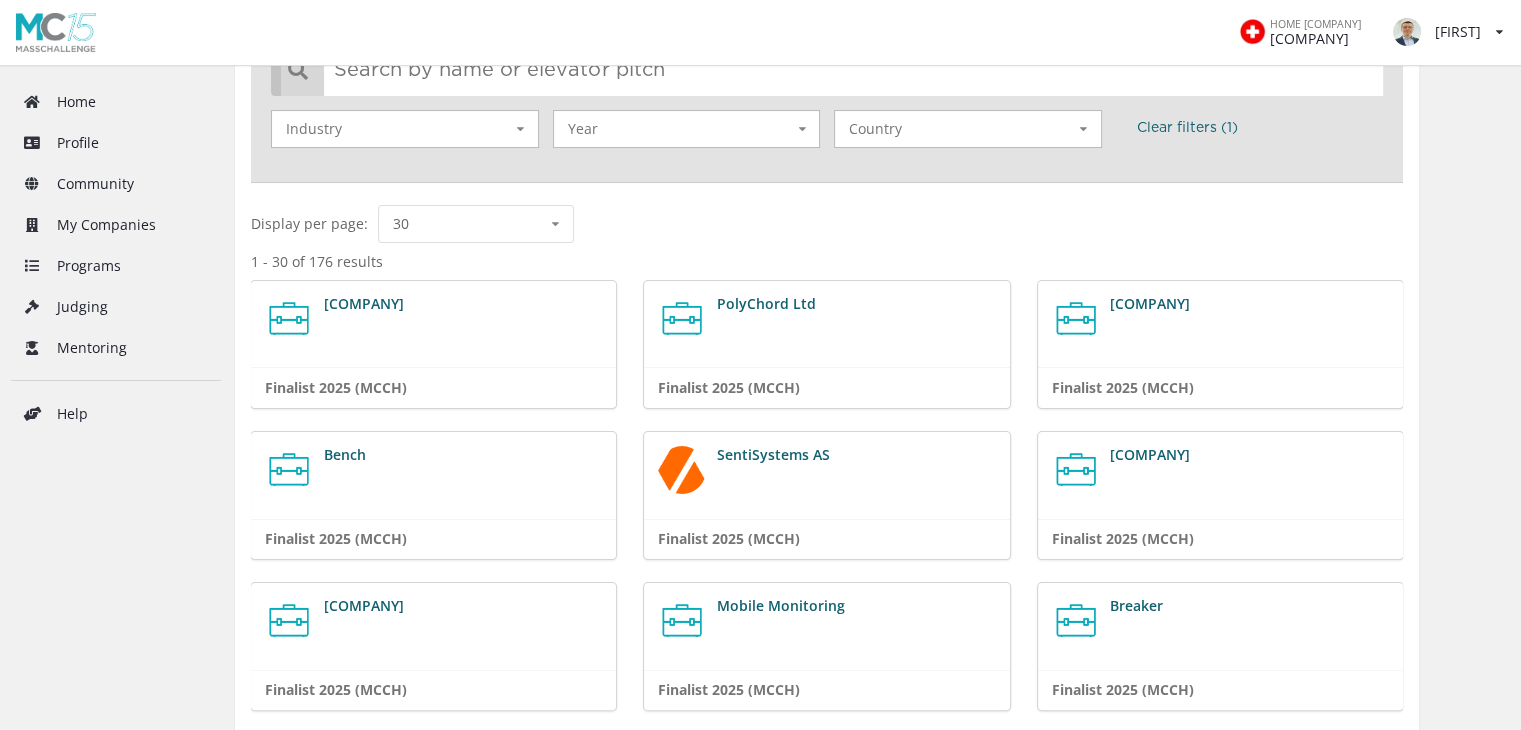 scroll, scrollTop: 300, scrollLeft: 0, axis: vertical 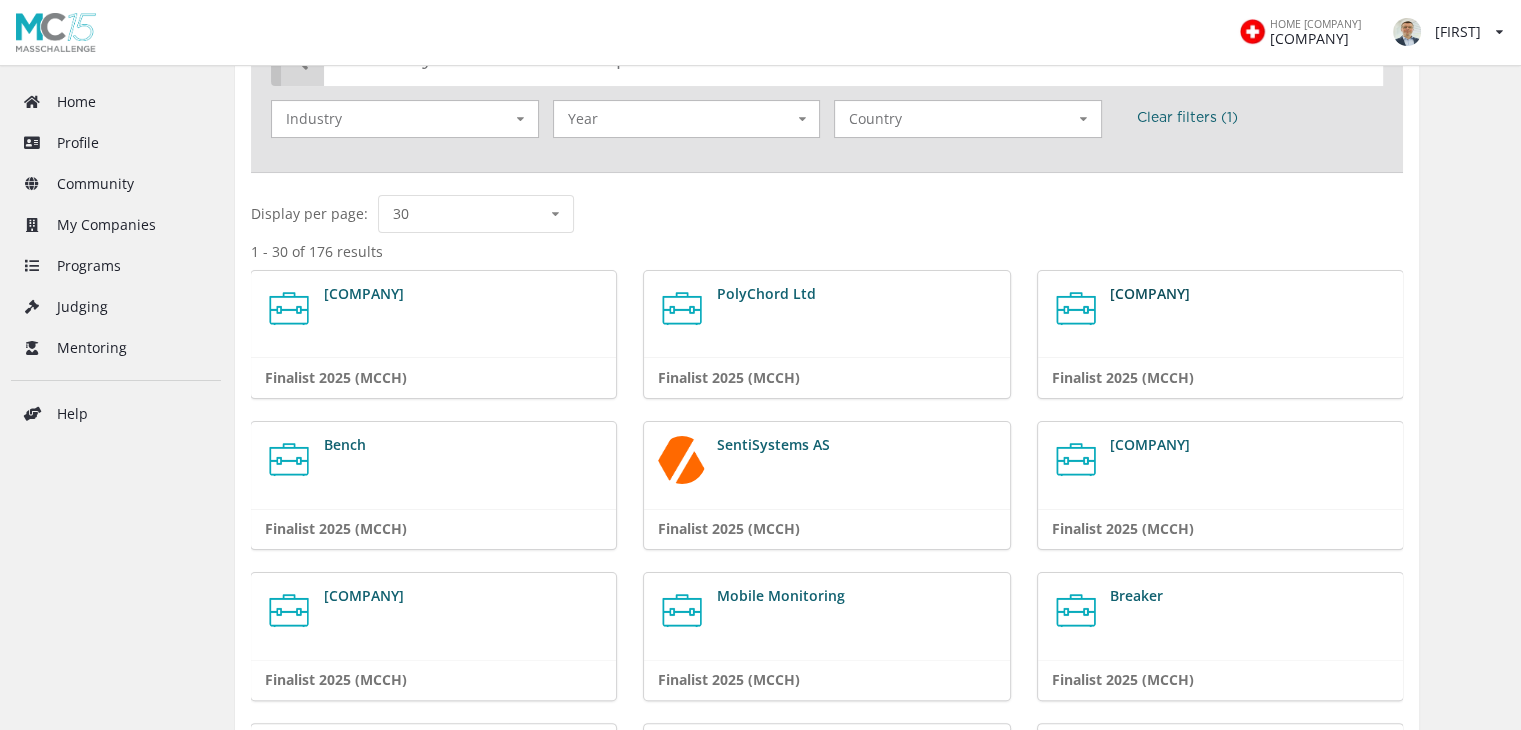 click on "Shearwater Aerospace" at bounding box center [1186, 293] 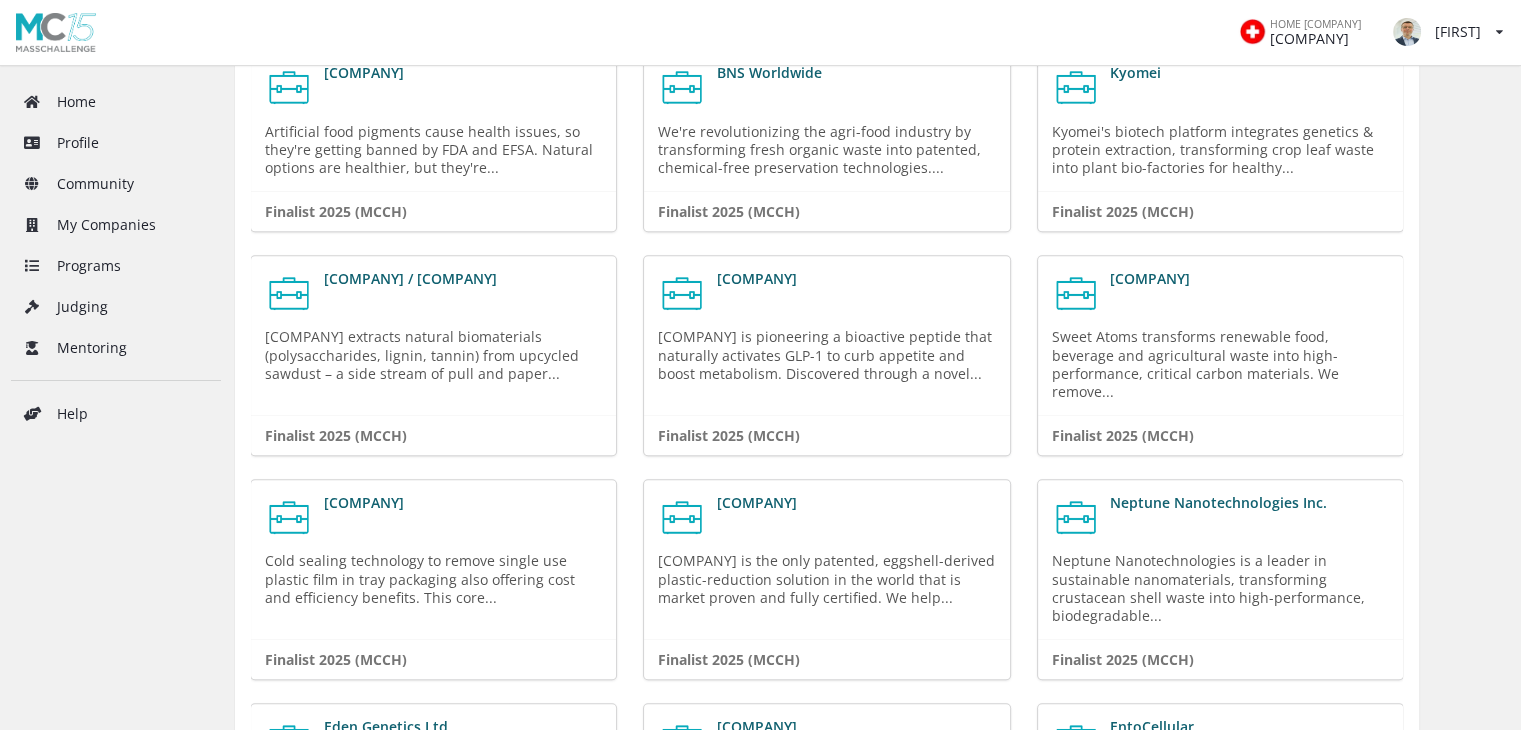 scroll, scrollTop: 1200, scrollLeft: 0, axis: vertical 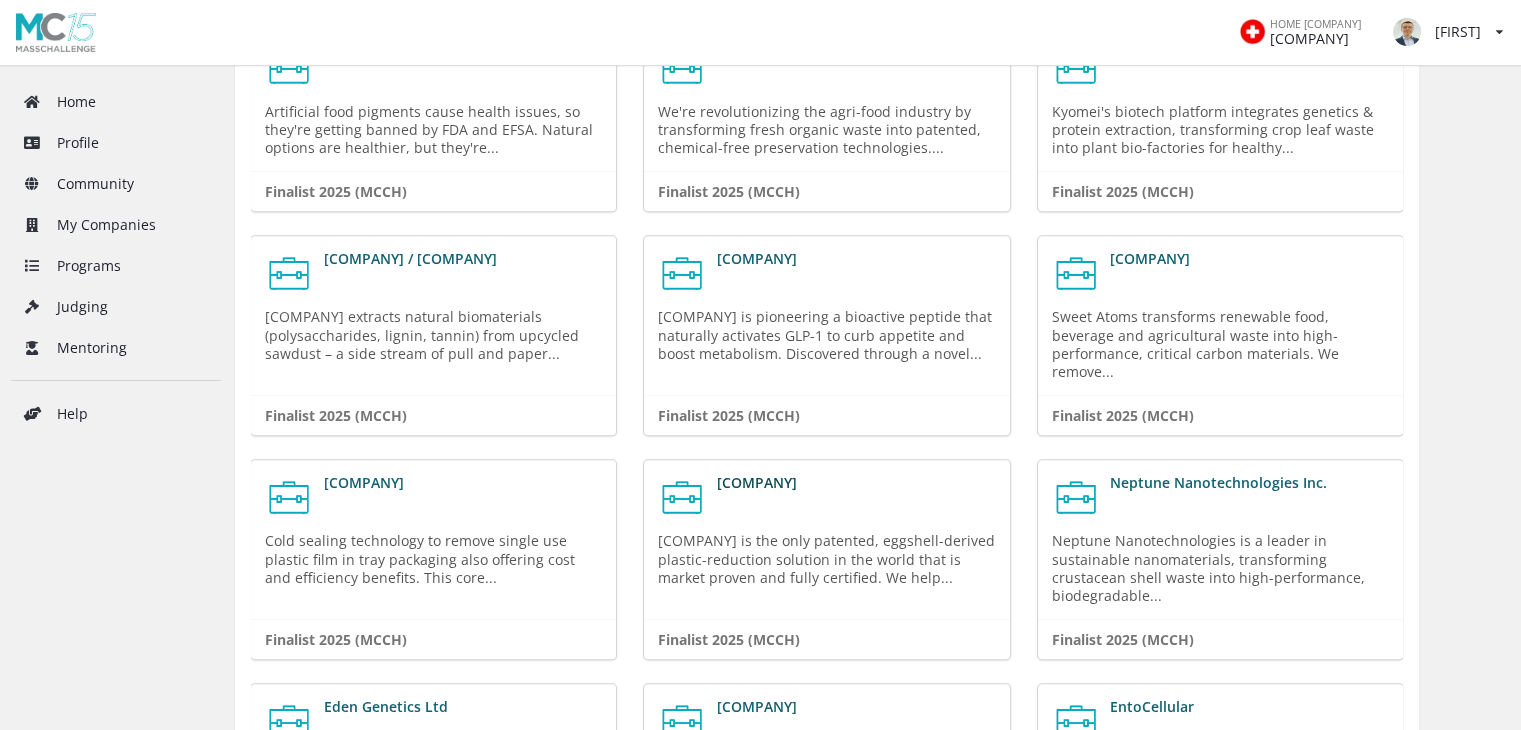 click on "Ecoshell" at bounding box center (745, 482) 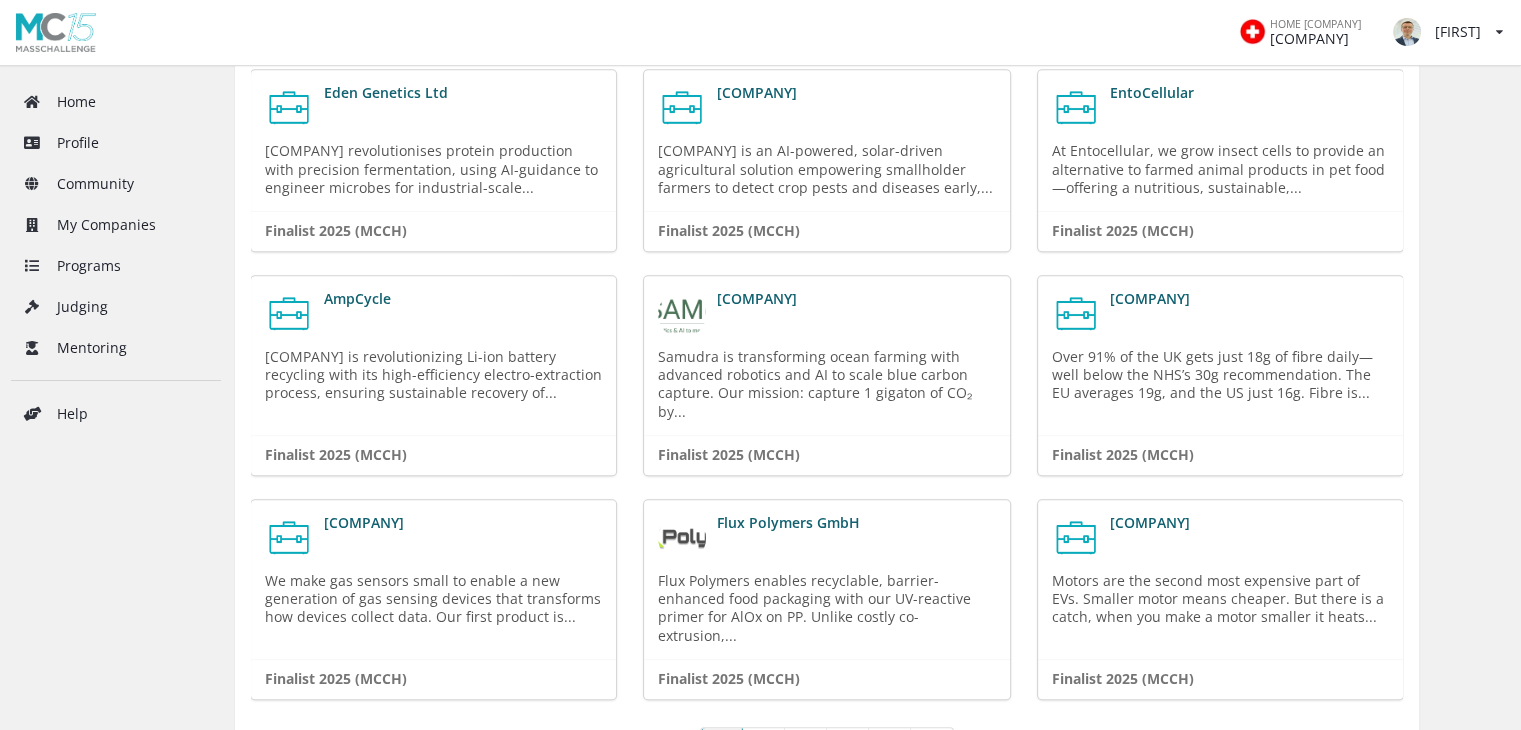 scroll, scrollTop: 1971, scrollLeft: 0, axis: vertical 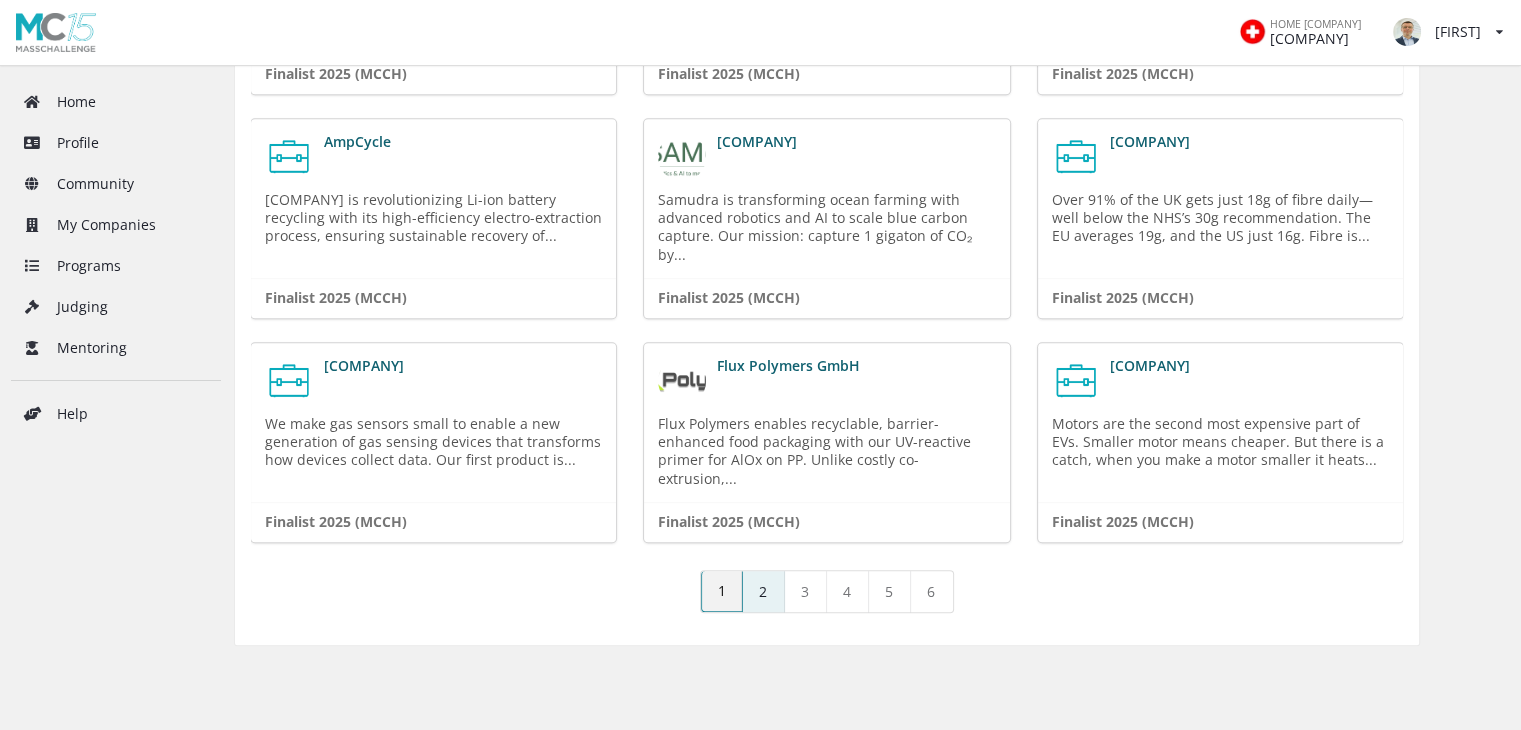 click on "2" at bounding box center [734, 591] 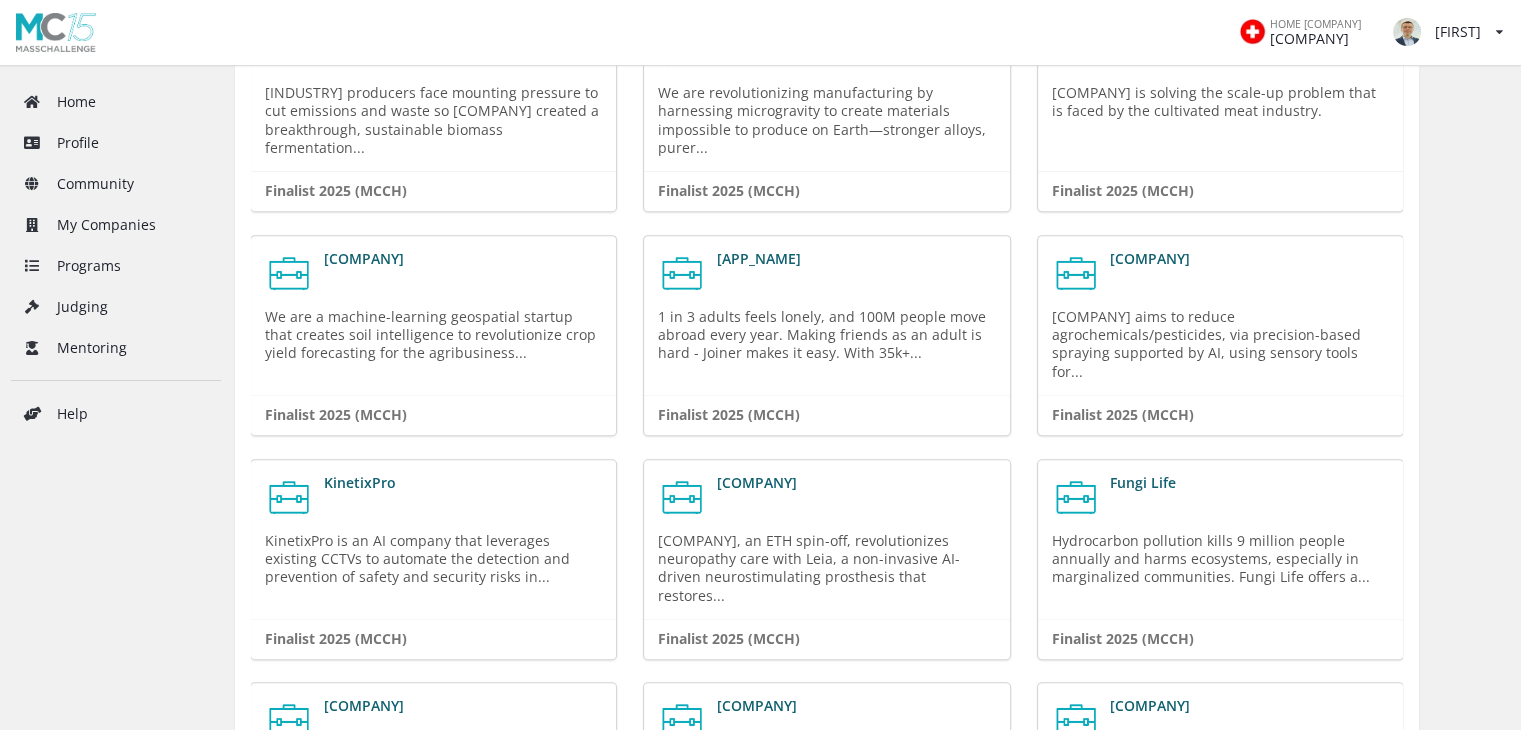 scroll, scrollTop: 900, scrollLeft: 0, axis: vertical 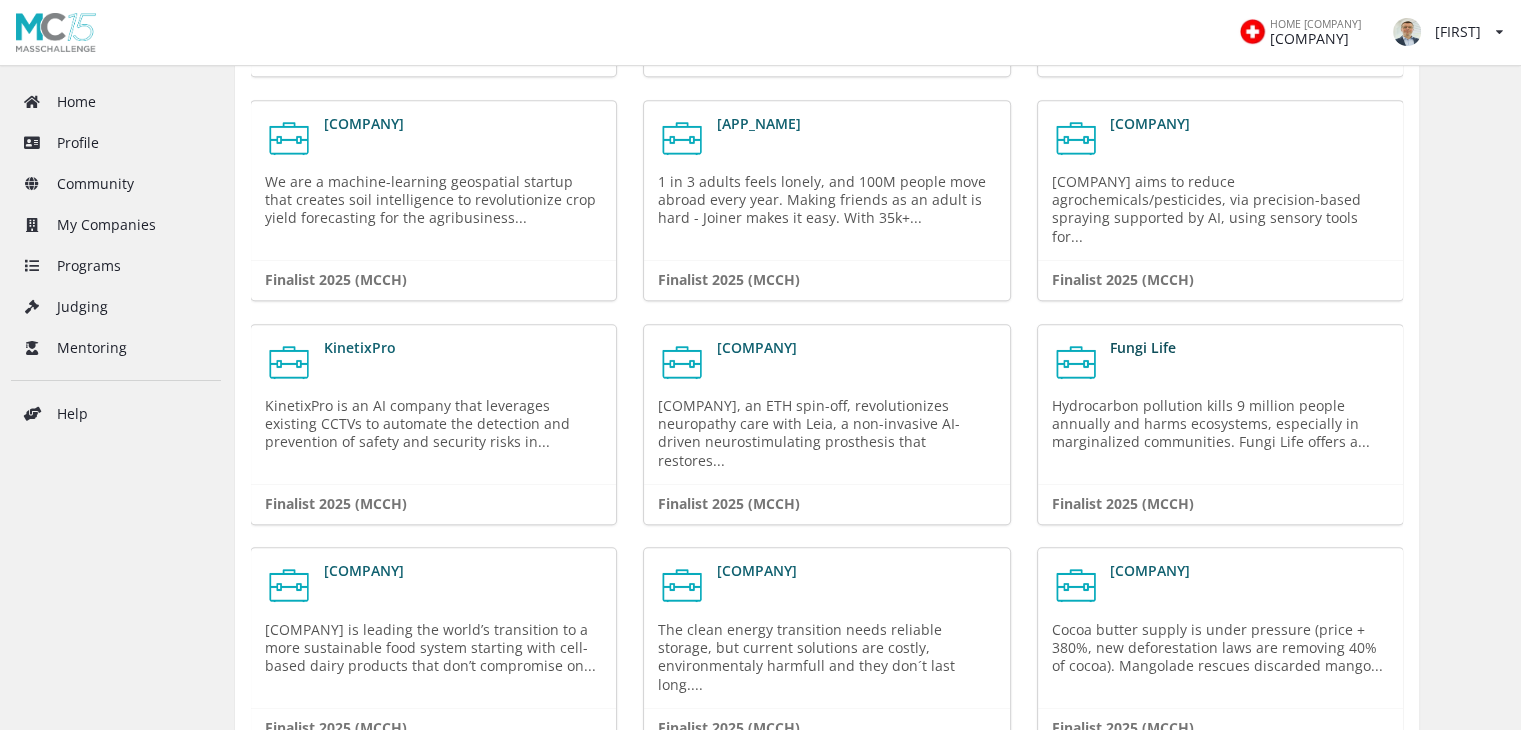 click on "Fungi Life" at bounding box center [1143, 328] 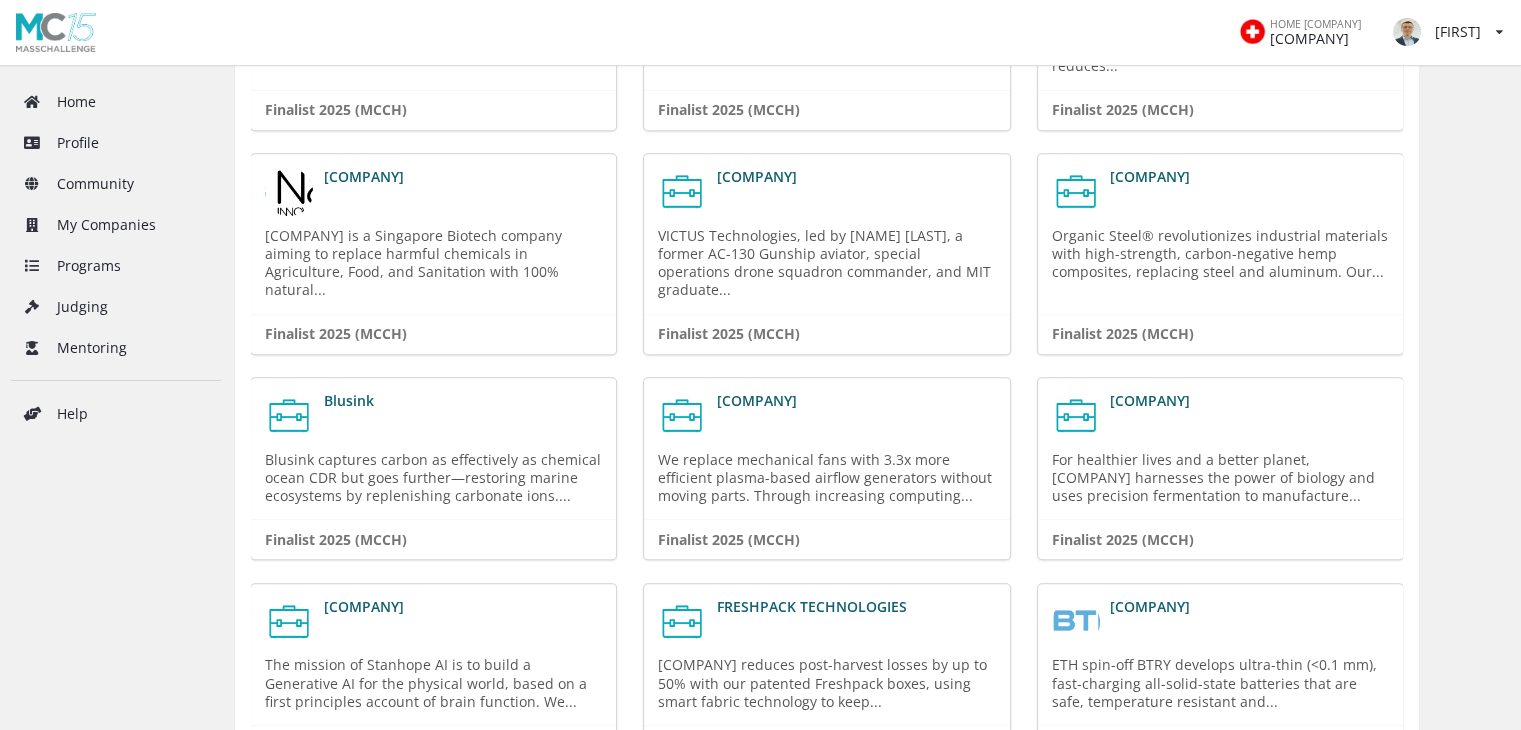 scroll, scrollTop: 2000, scrollLeft: 0, axis: vertical 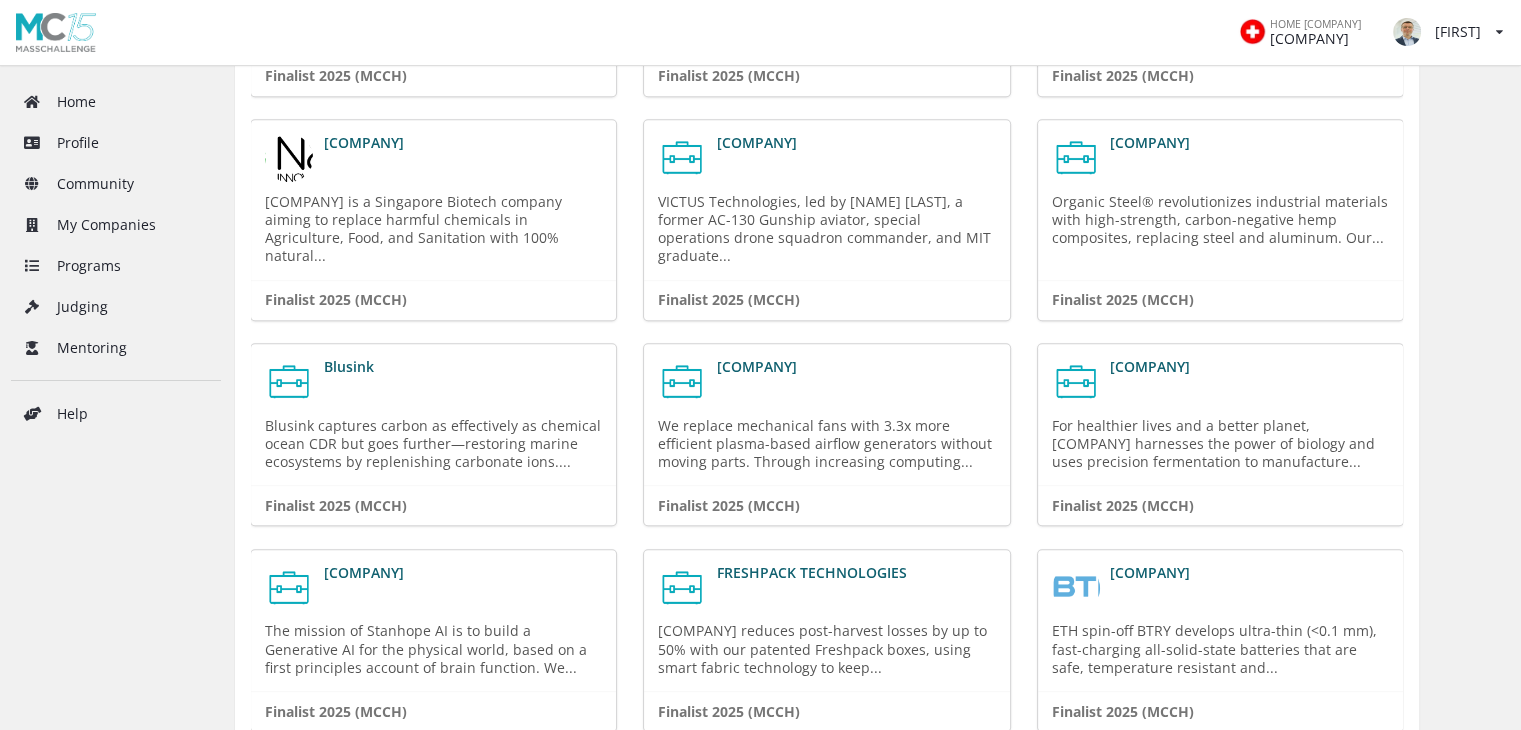 click on "3" at bounding box center [776, 762] 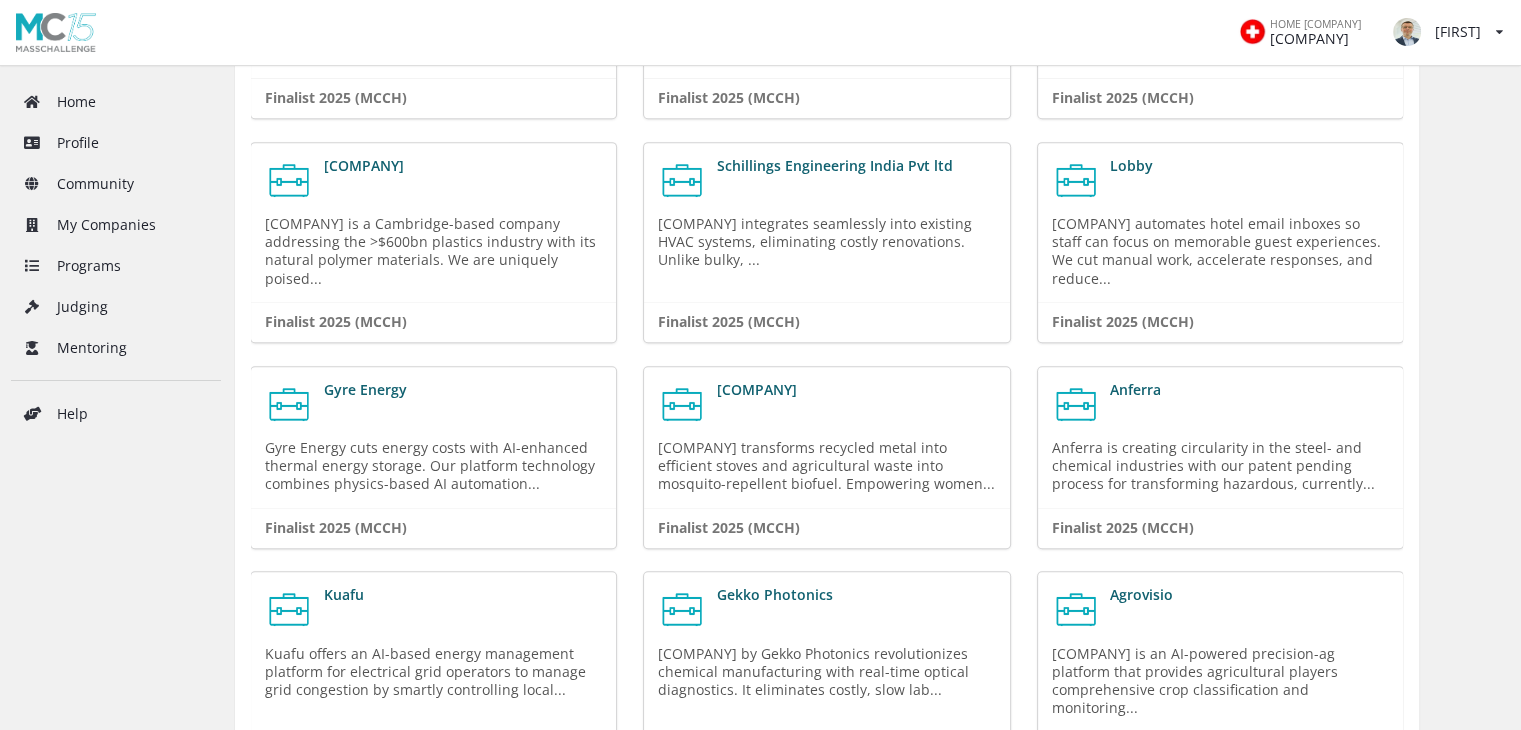 scroll, scrollTop: 1000, scrollLeft: 0, axis: vertical 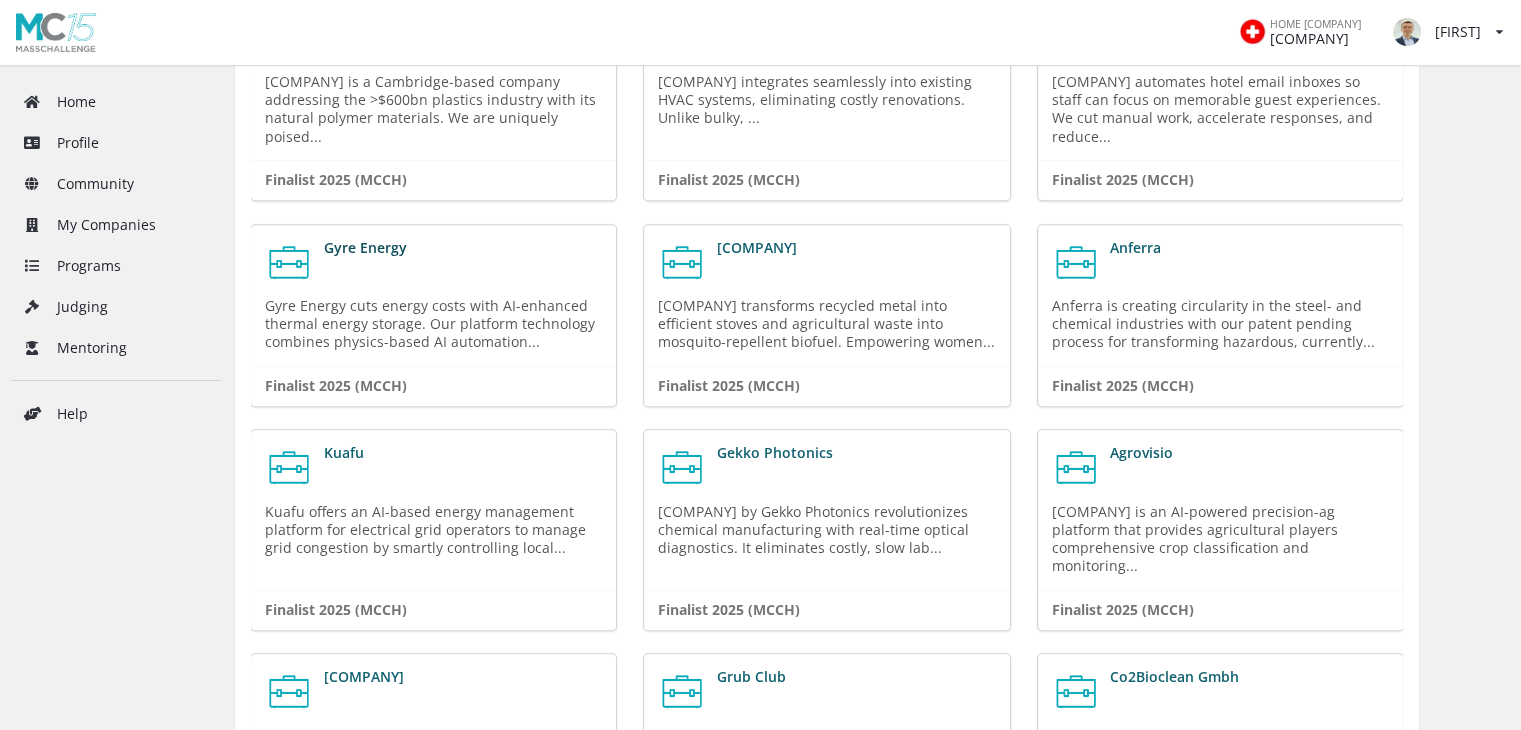 click on "Gyre Energy" at bounding box center (365, 247) 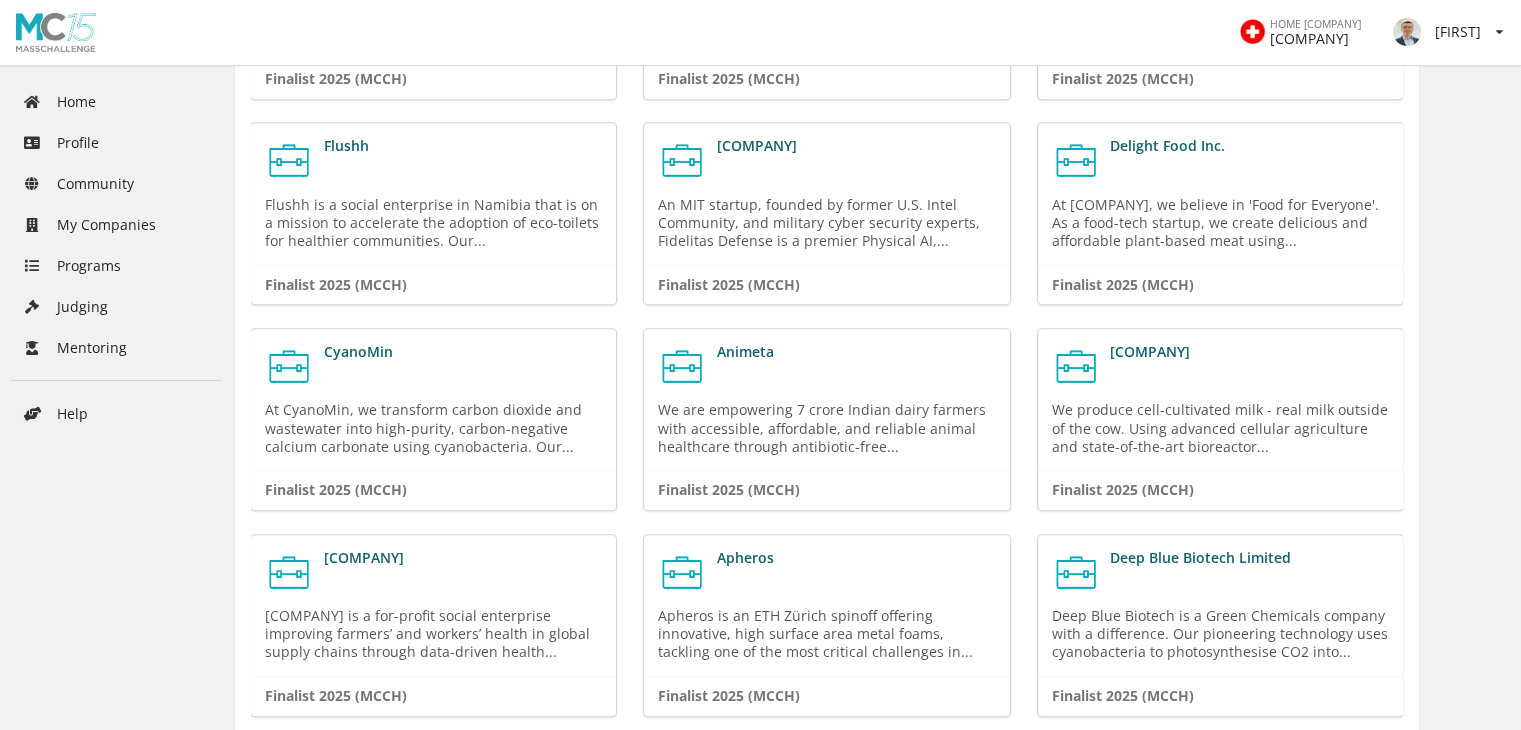 scroll, scrollTop: 2100, scrollLeft: 0, axis: vertical 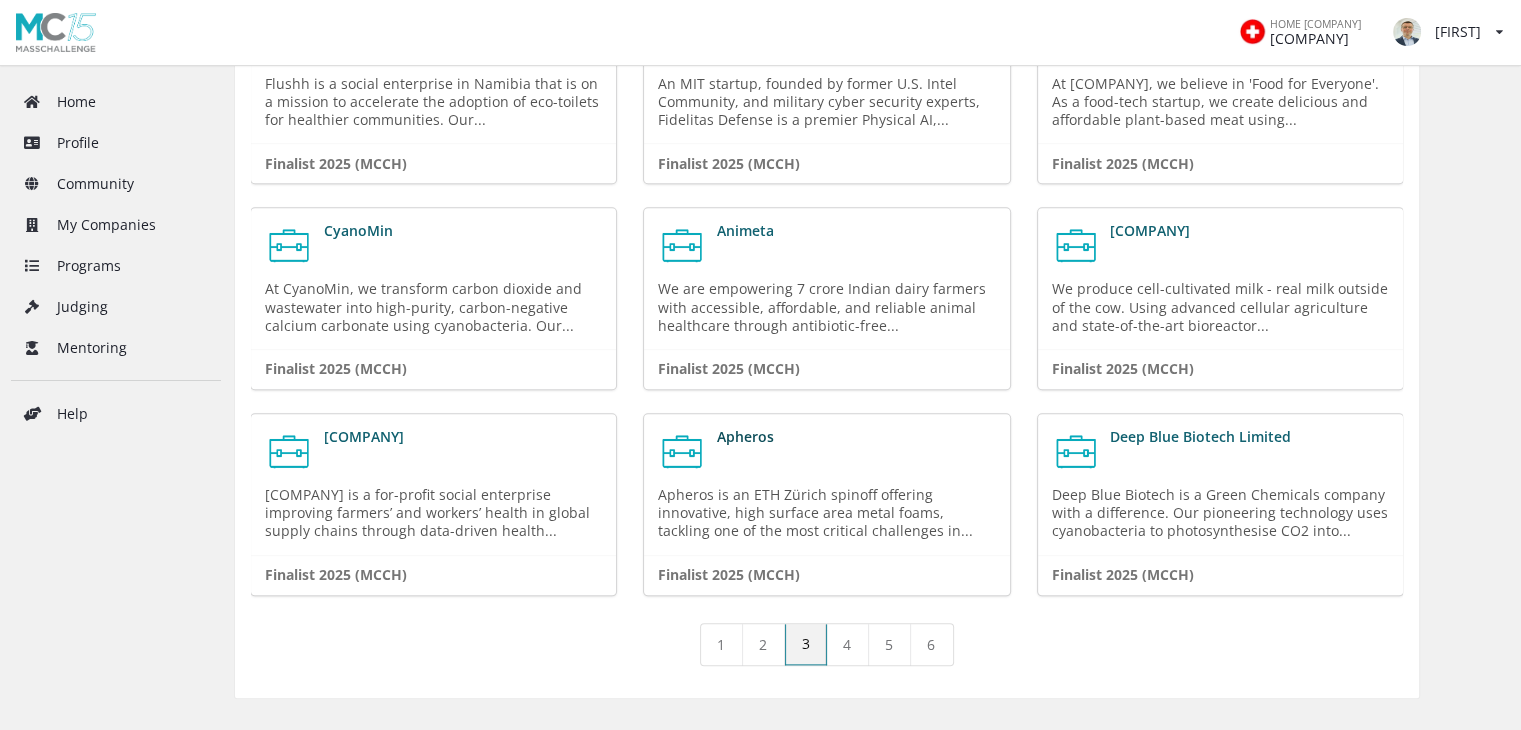 click on "Apheros" at bounding box center [745, 399] 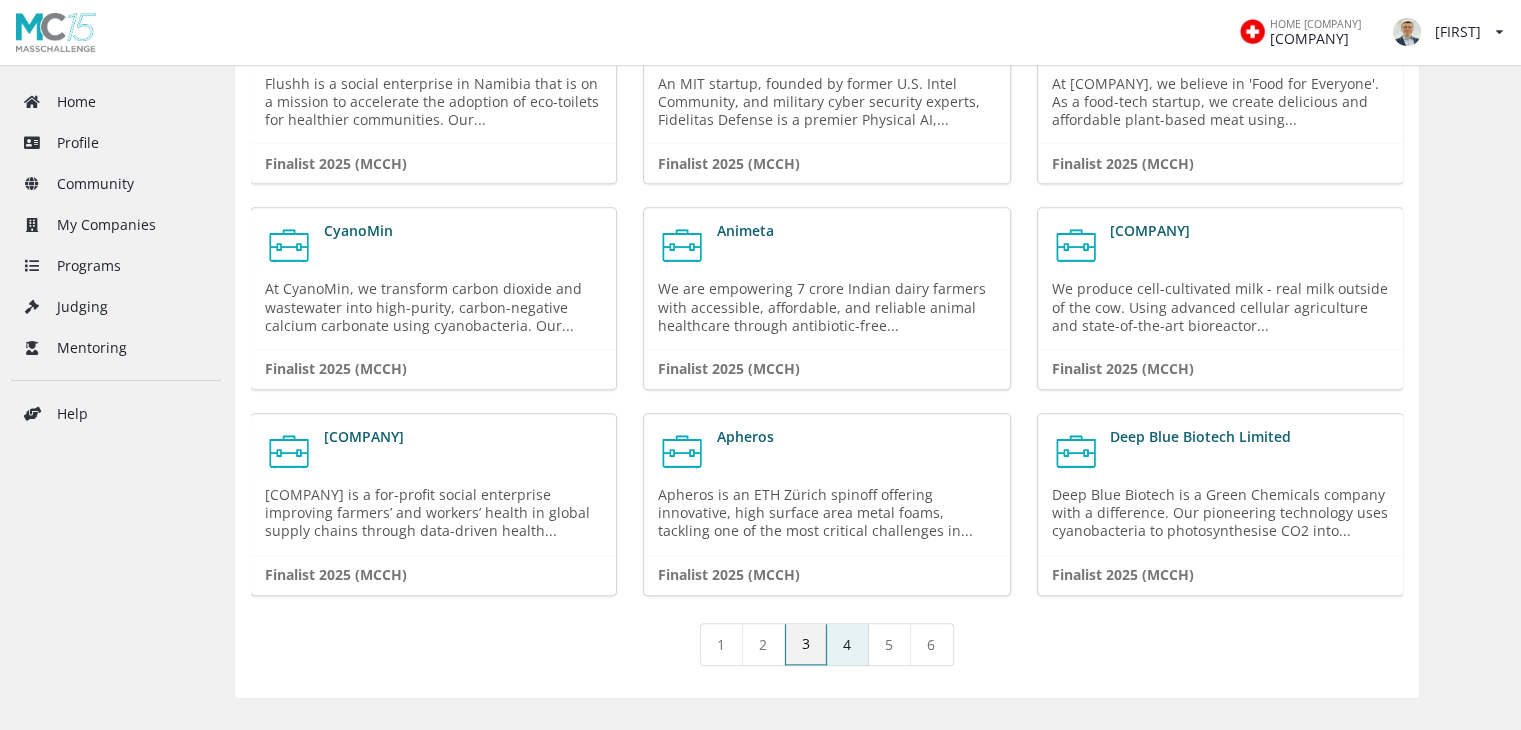 click on "4" at bounding box center (818, 608) 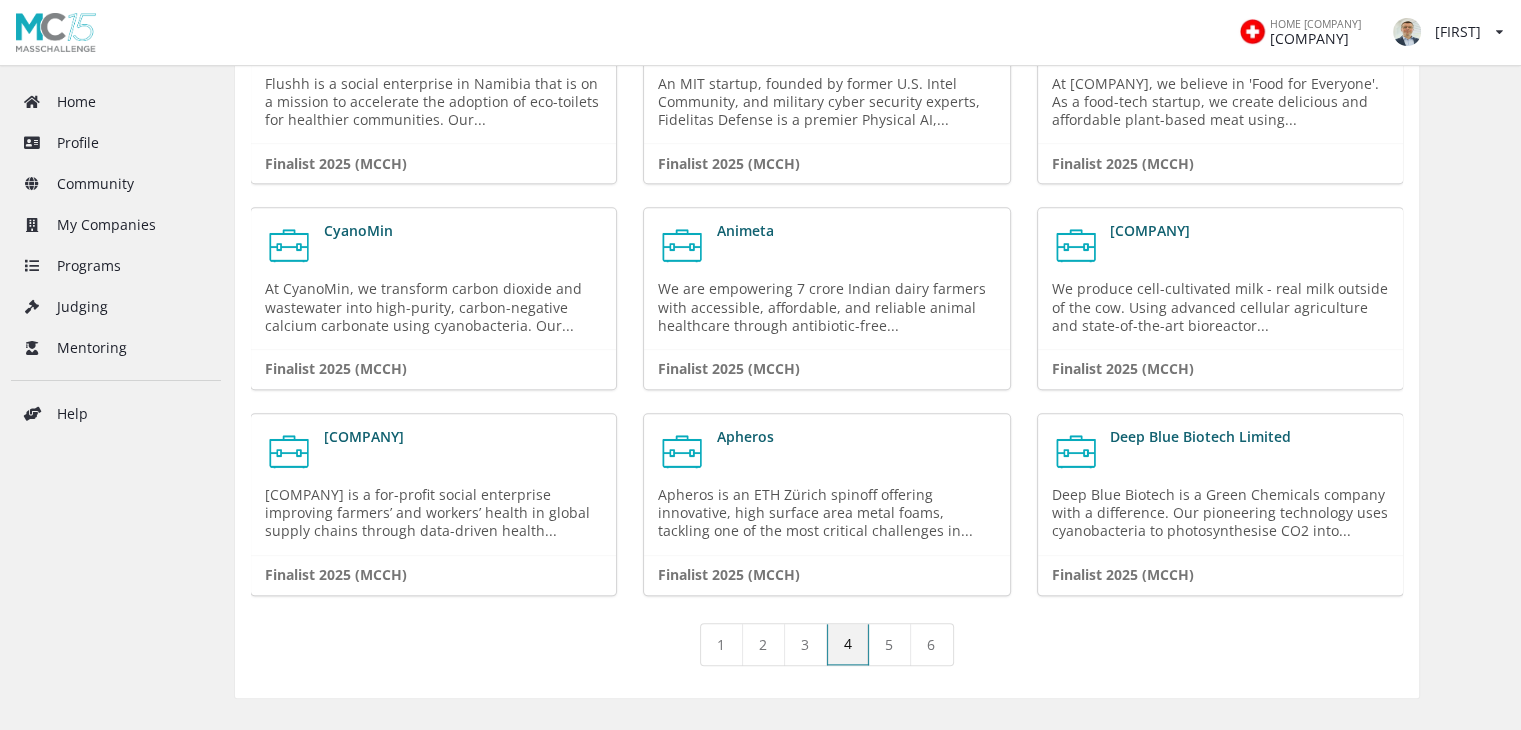 scroll, scrollTop: 0, scrollLeft: 0, axis: both 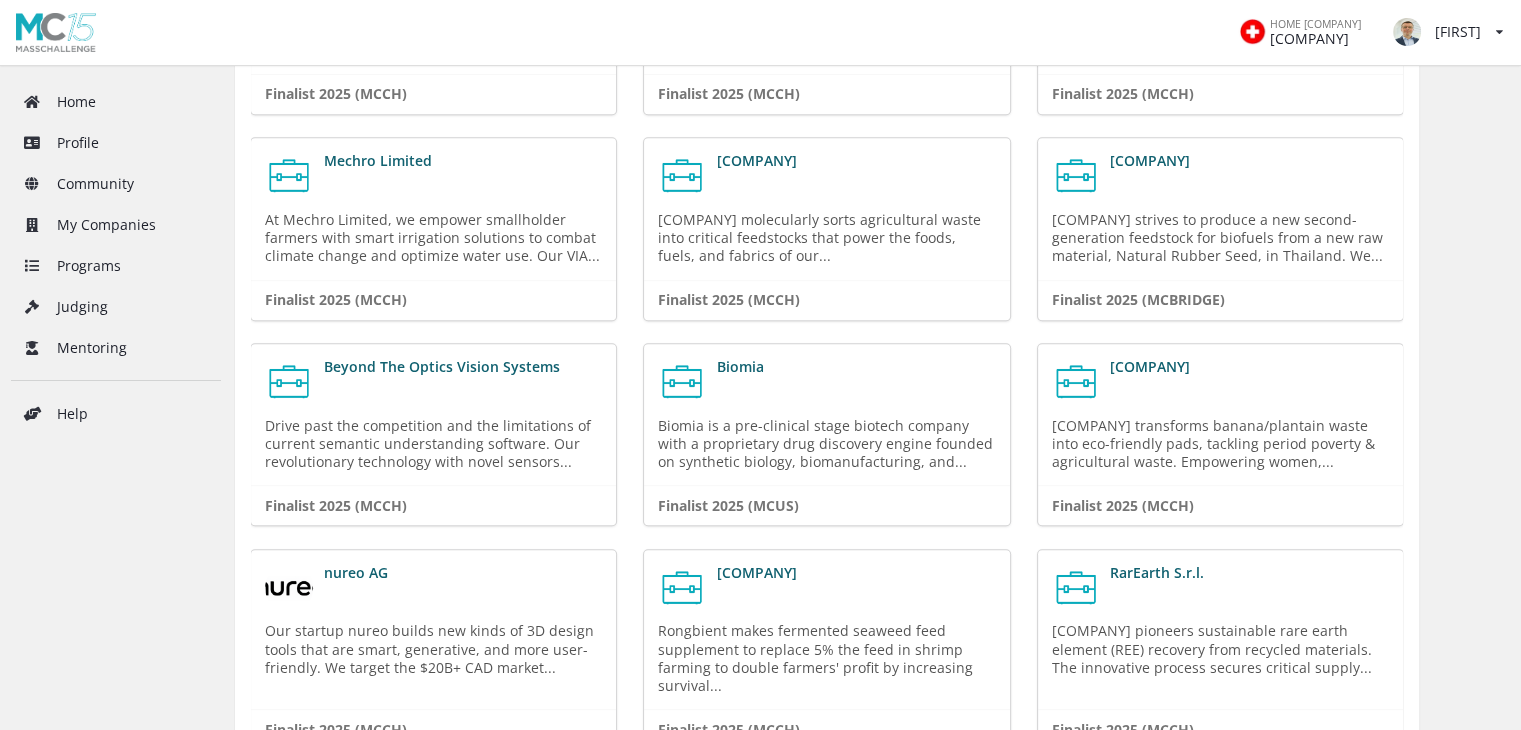 click on "5" at bounding box center (860, 762) 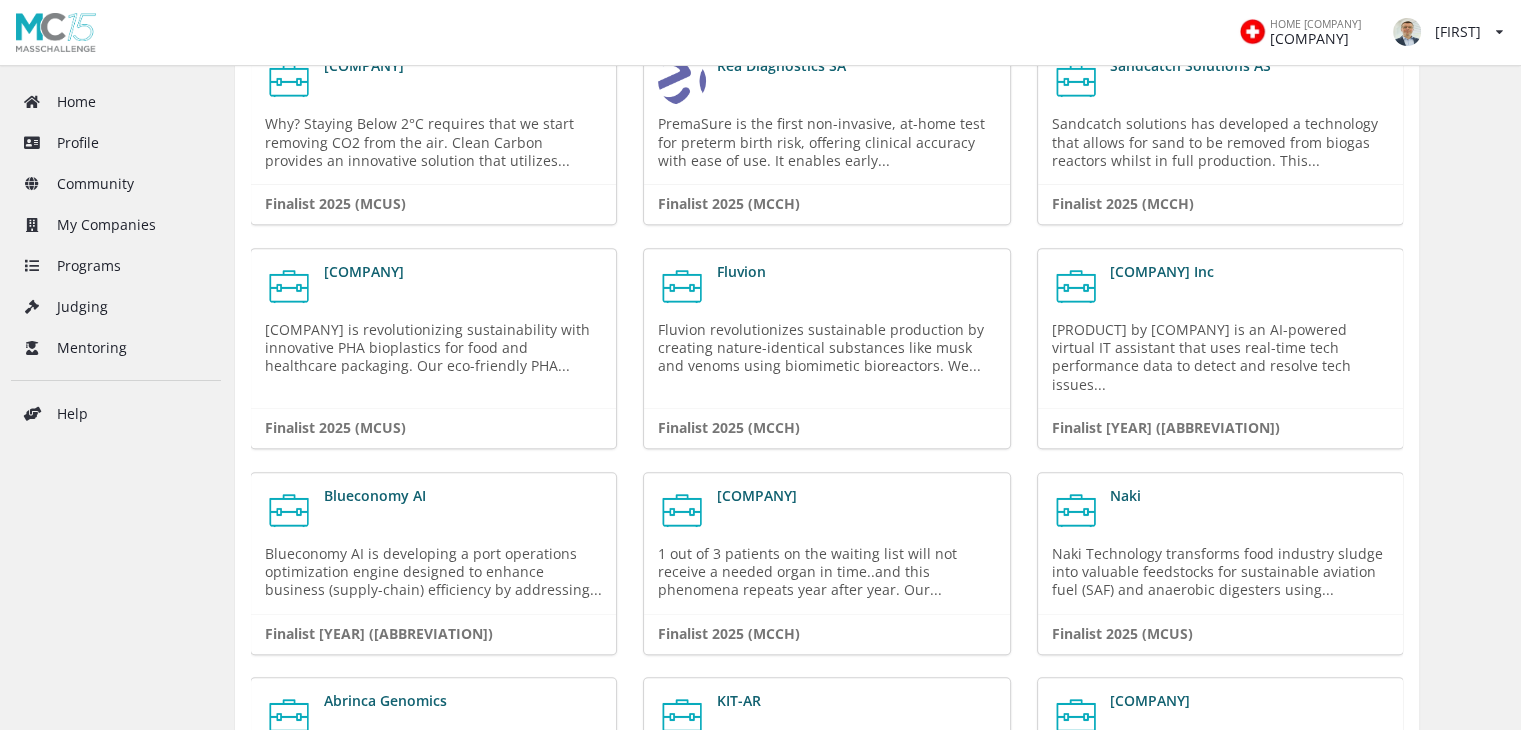 scroll, scrollTop: 800, scrollLeft: 0, axis: vertical 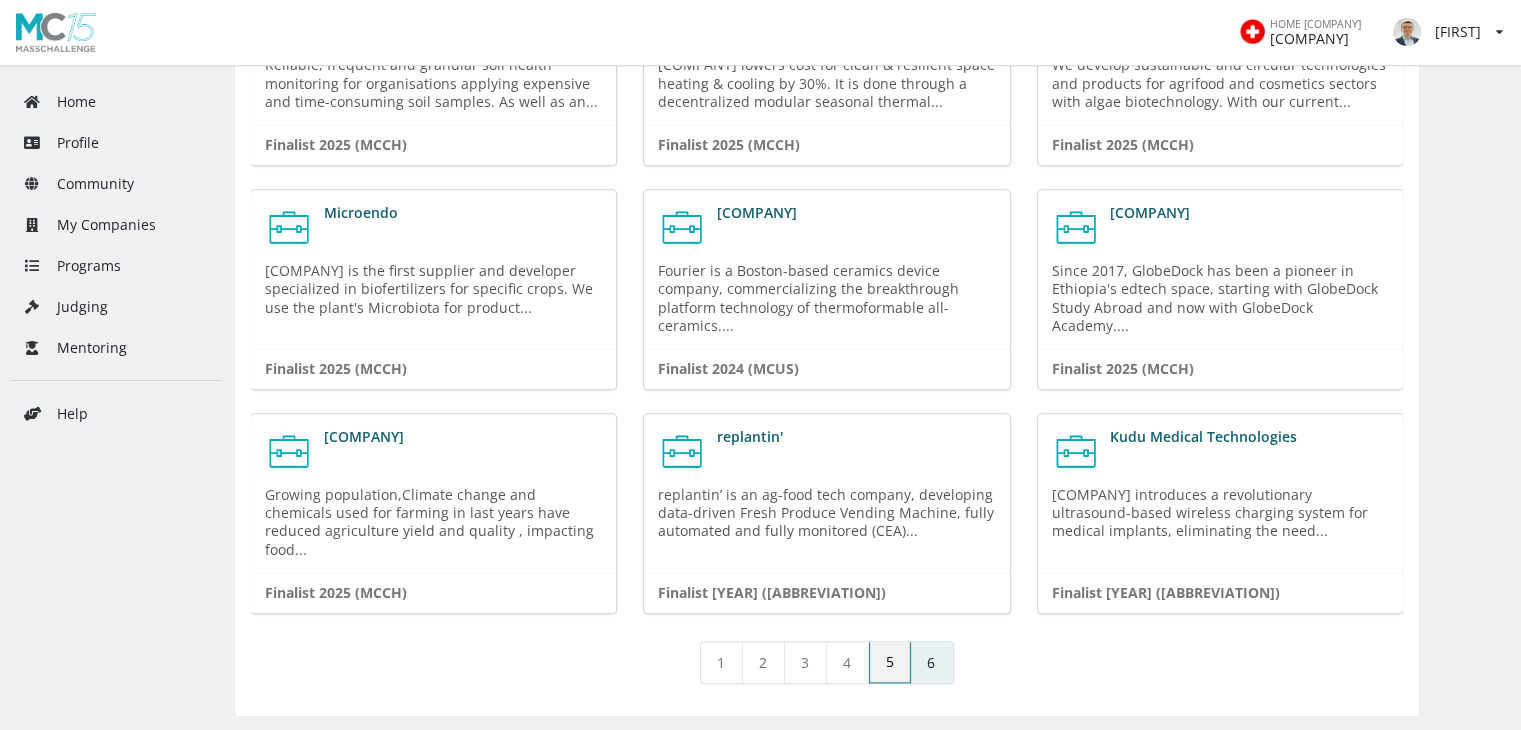 click on "6" at bounding box center (932, 608) 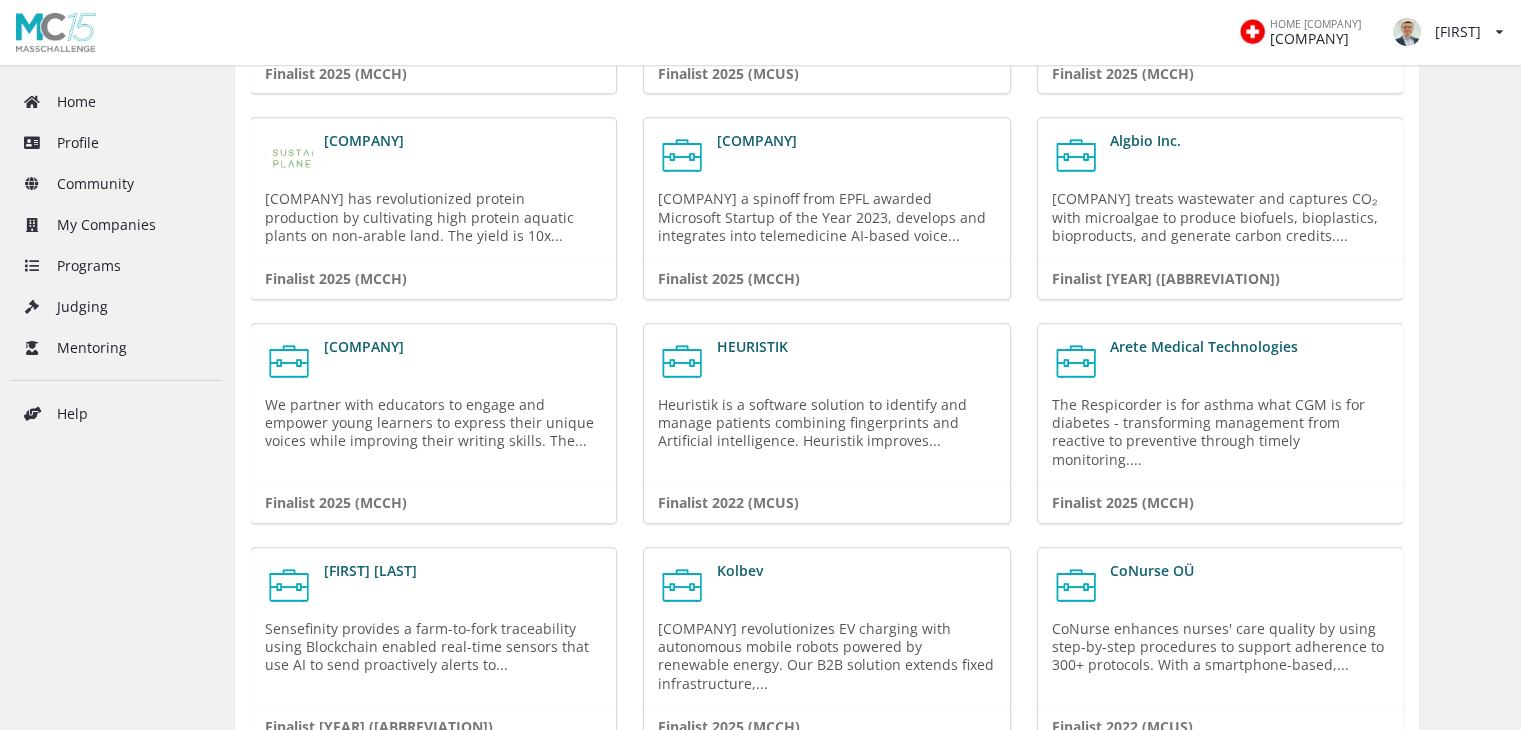 scroll, scrollTop: 1600, scrollLeft: 0, axis: vertical 